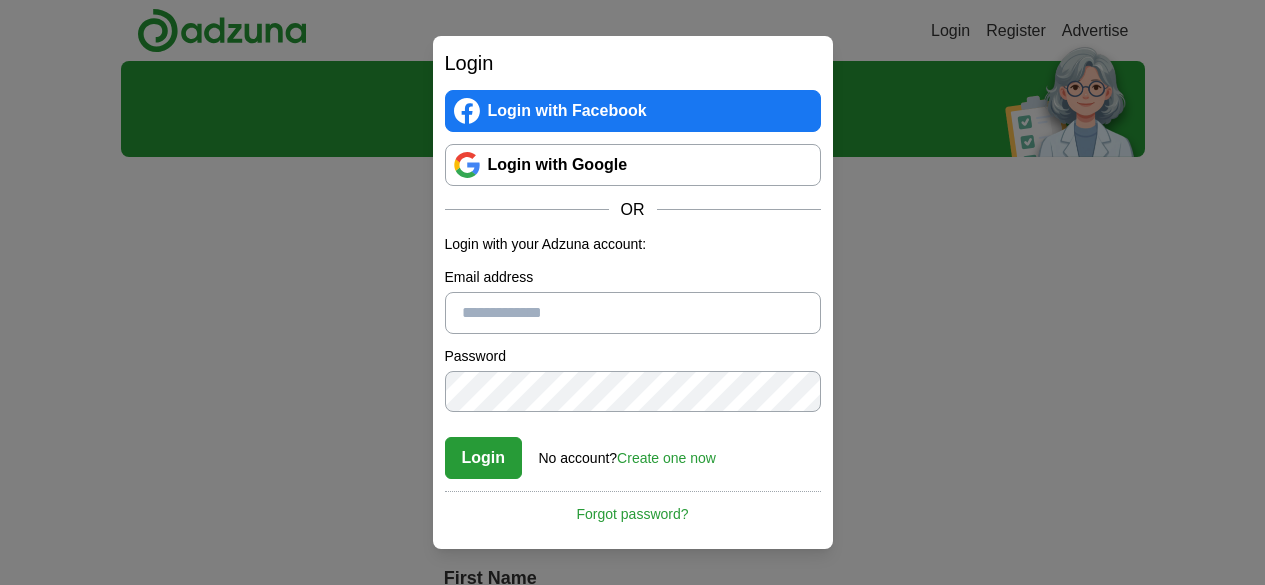 scroll, scrollTop: 0, scrollLeft: 0, axis: both 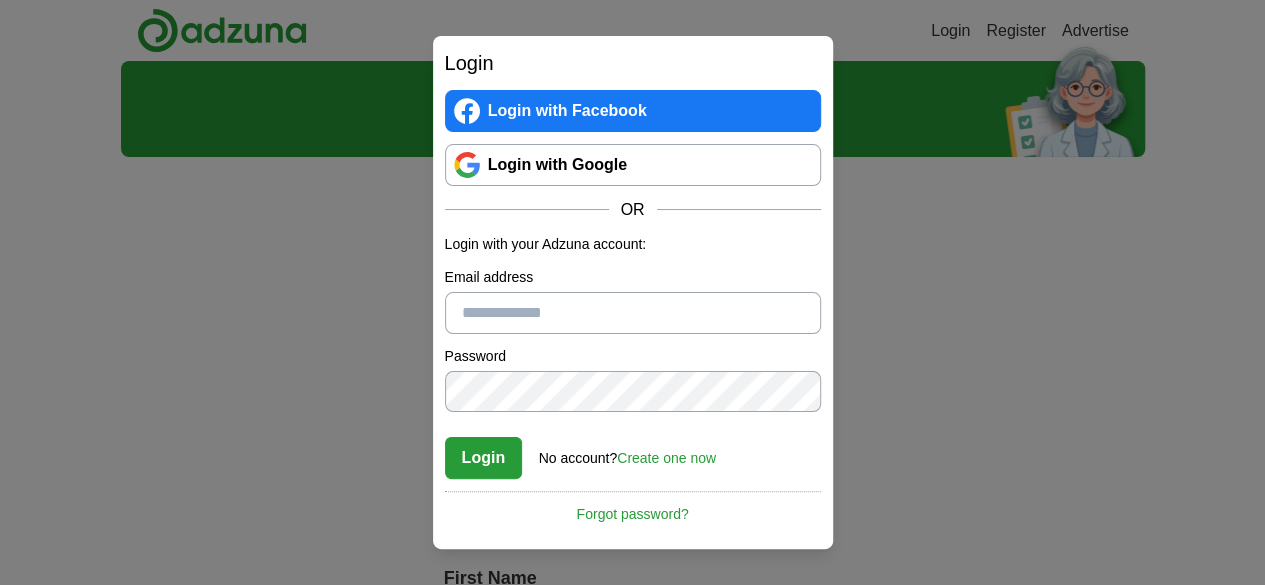 click on "Email address" at bounding box center [633, 313] 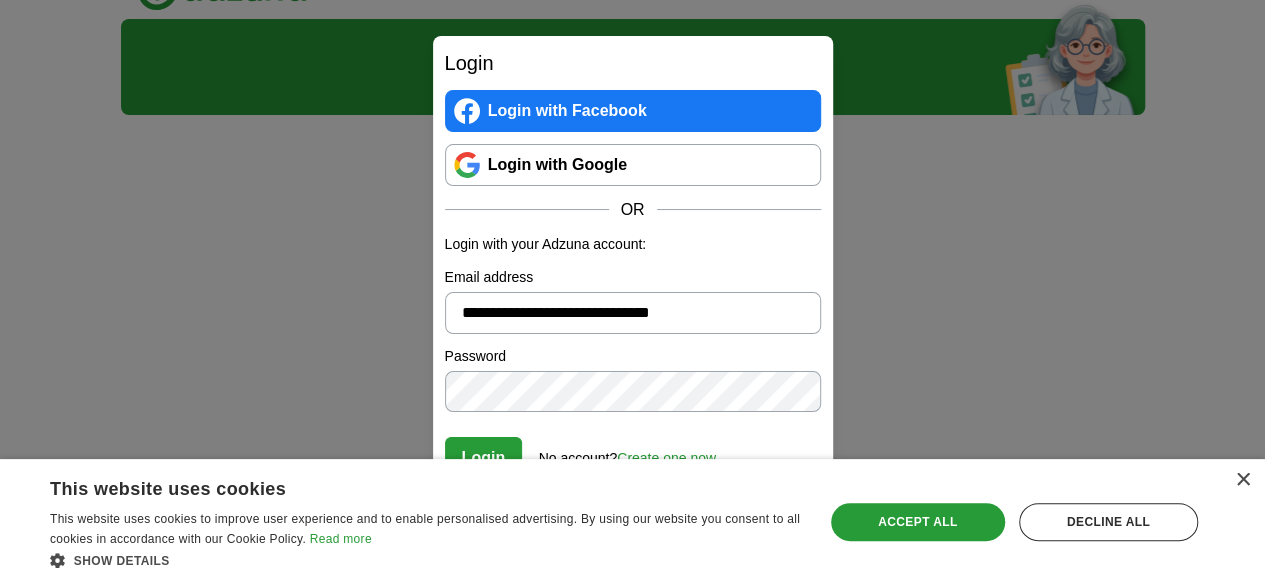 scroll, scrollTop: 46, scrollLeft: 0, axis: vertical 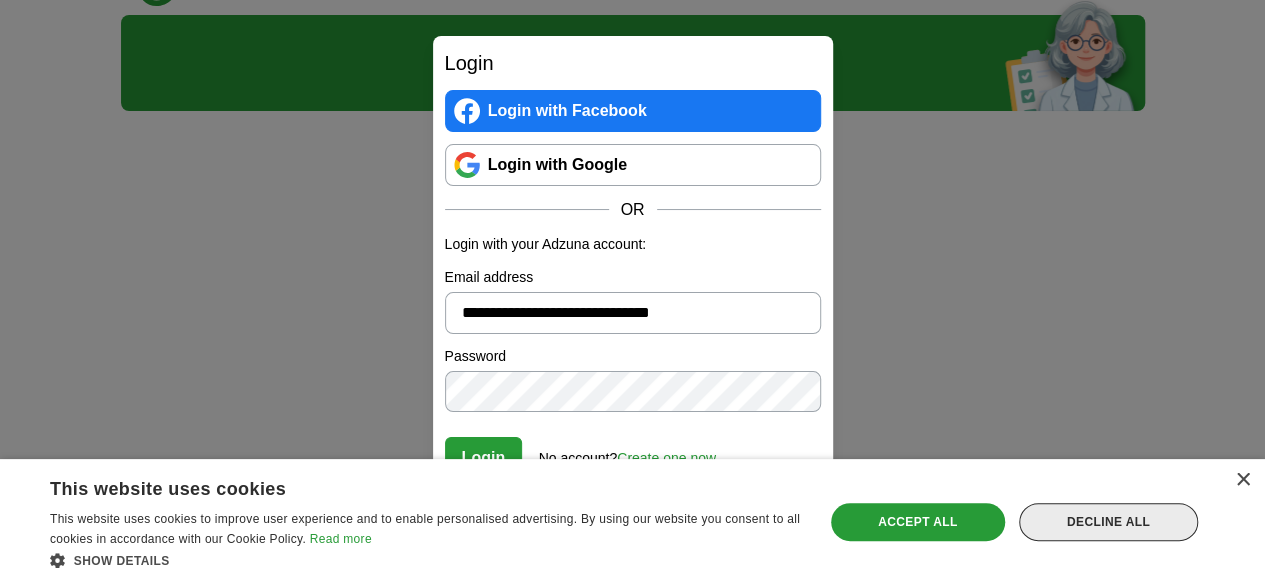 click on "Decline all" at bounding box center [1108, 522] 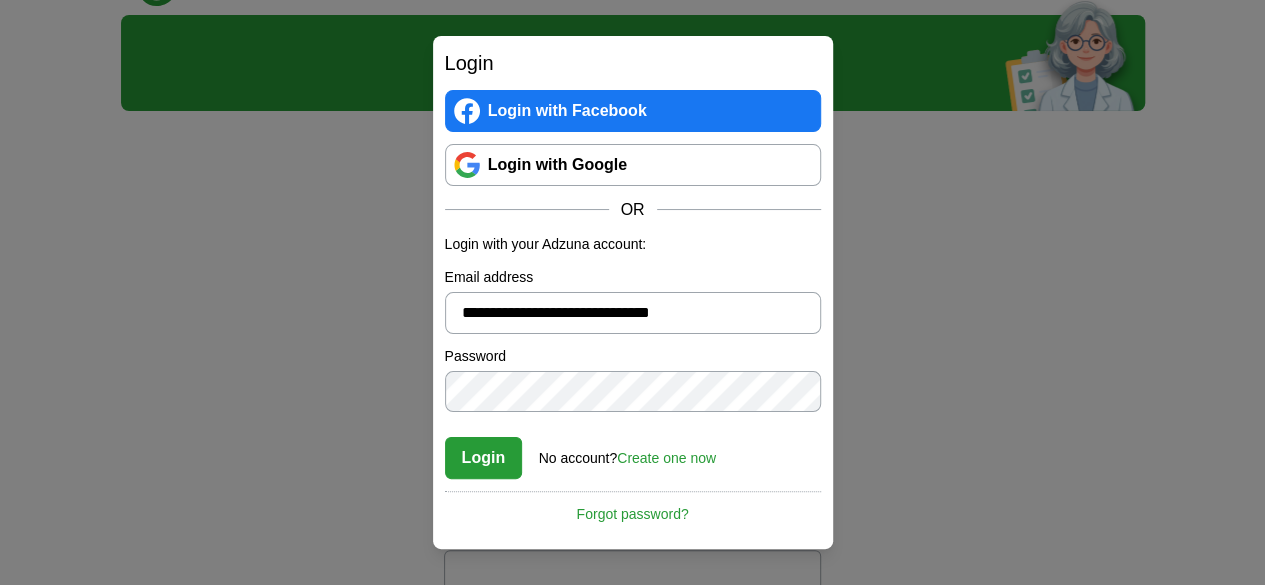 click on "Create one now" at bounding box center [666, 458] 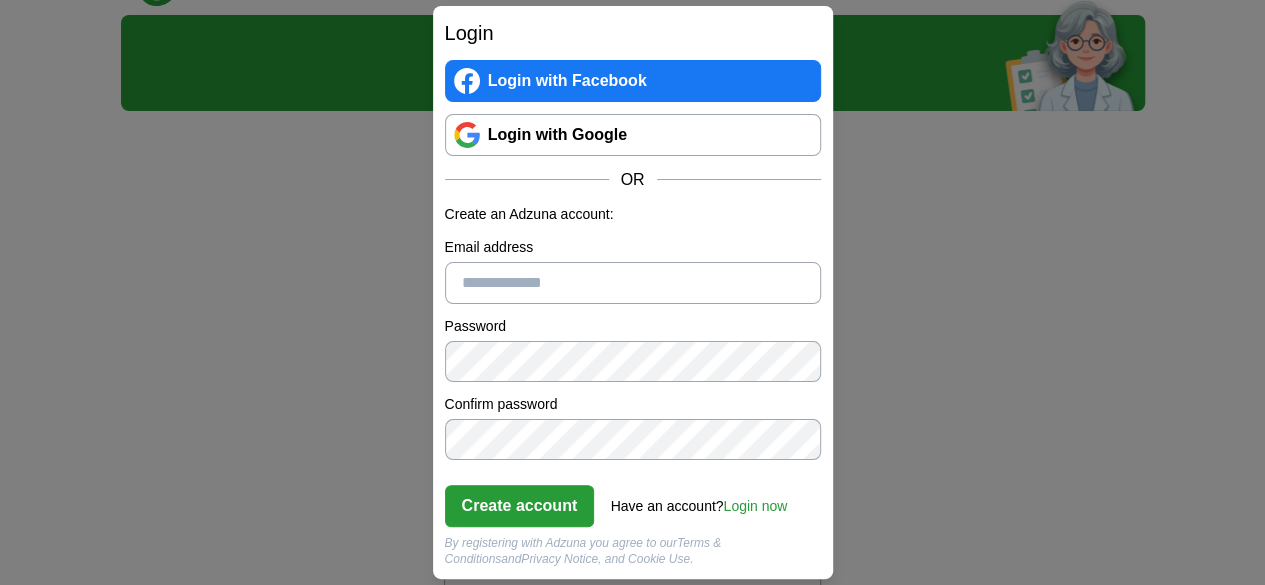 click on "Email address" at bounding box center [633, 283] 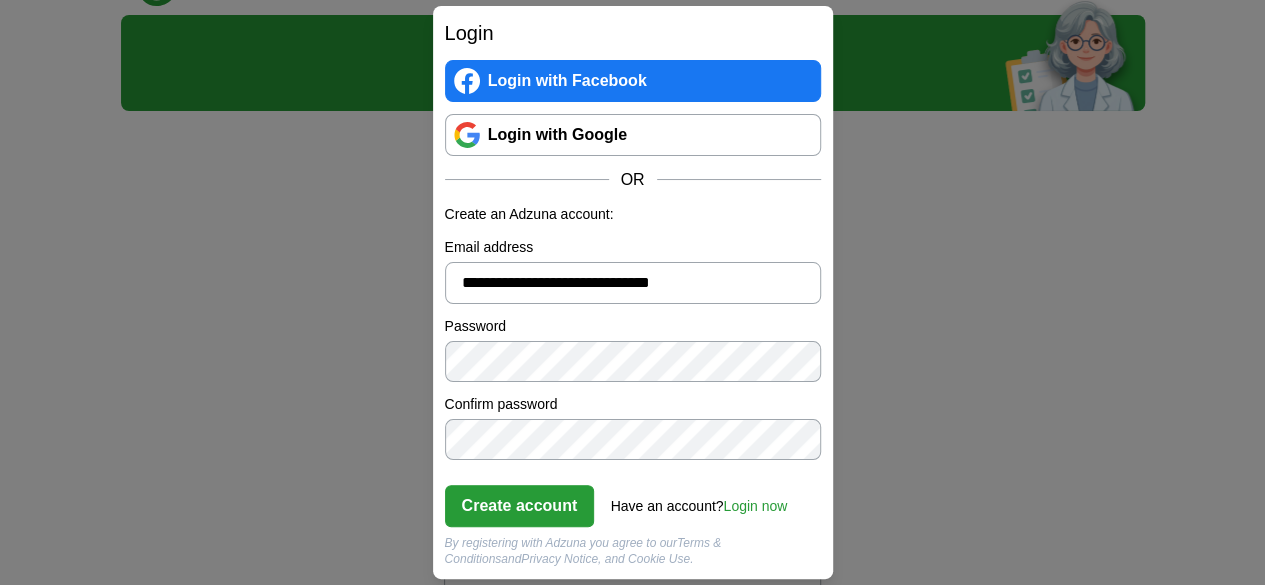 click on "Create account" at bounding box center [520, 506] 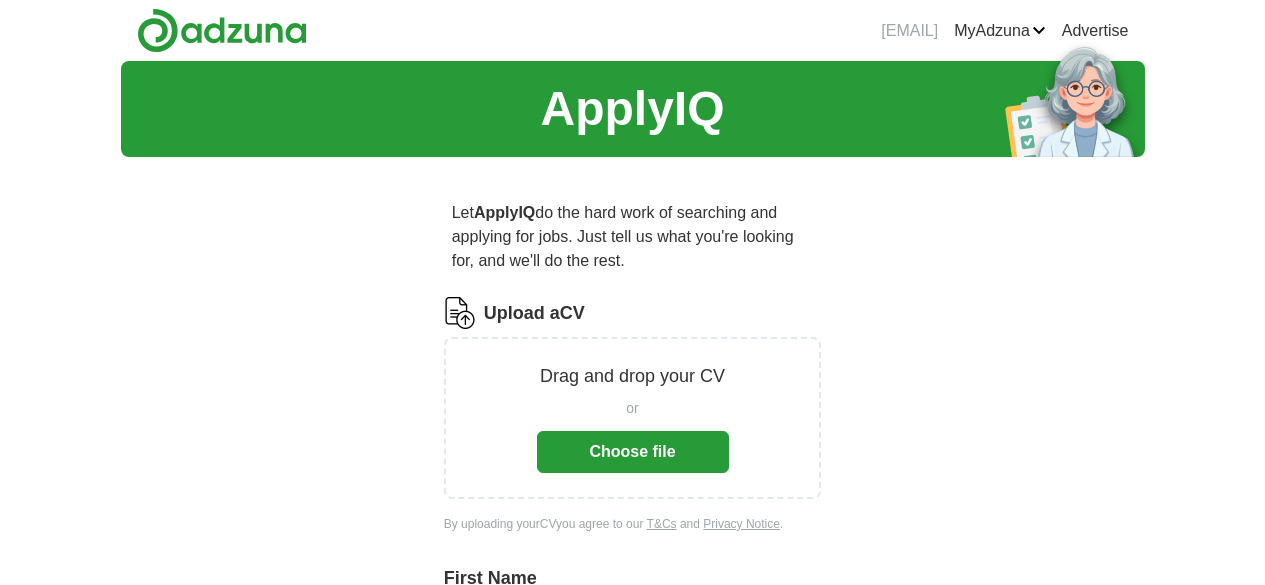 scroll, scrollTop: 46, scrollLeft: 0, axis: vertical 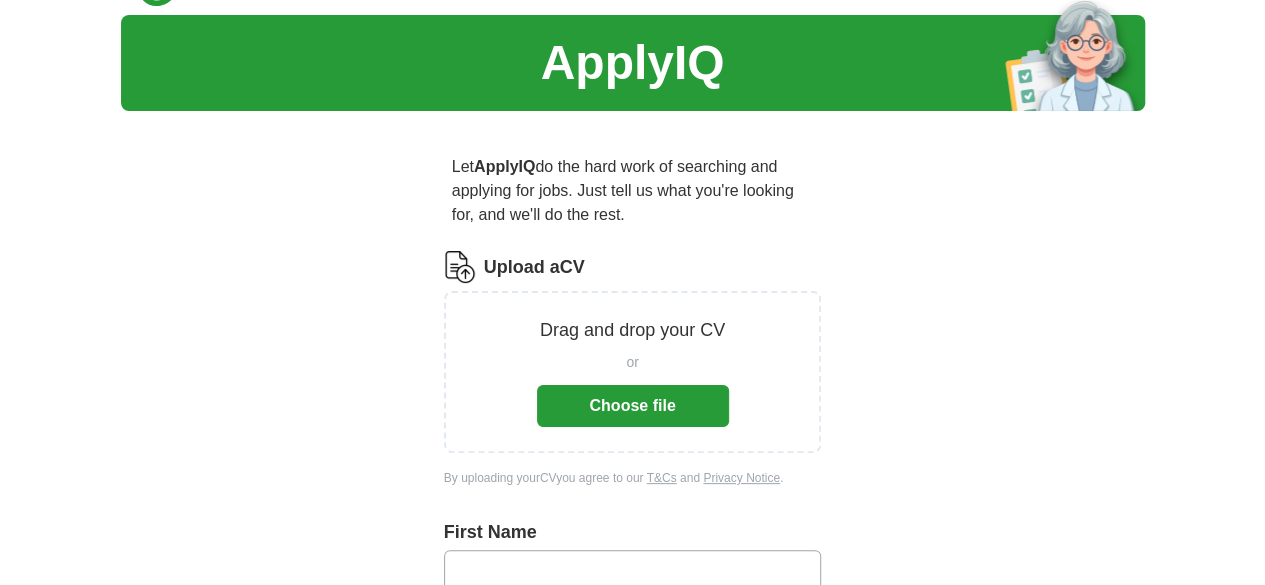 click on "Choose file" at bounding box center [633, 406] 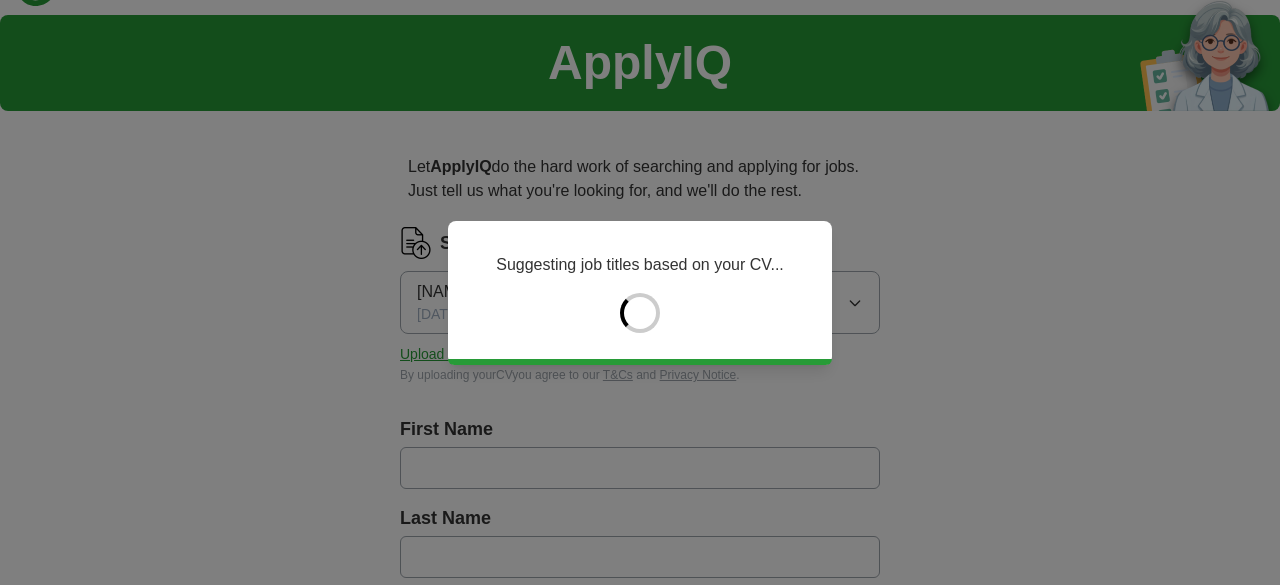 type on "*****" 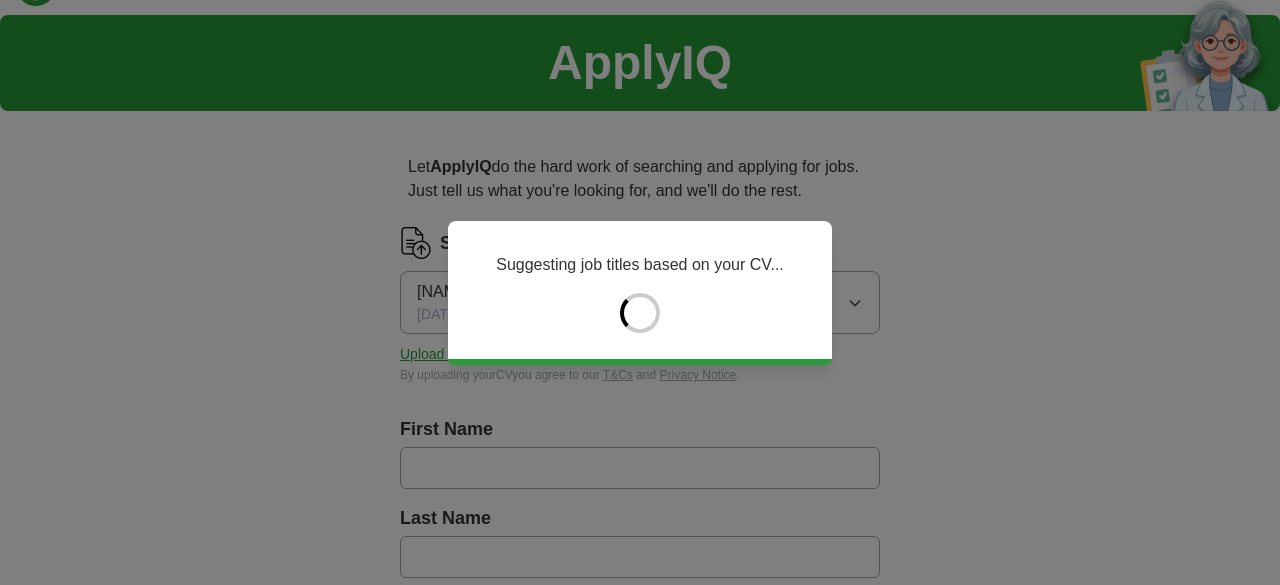 type on "*****" 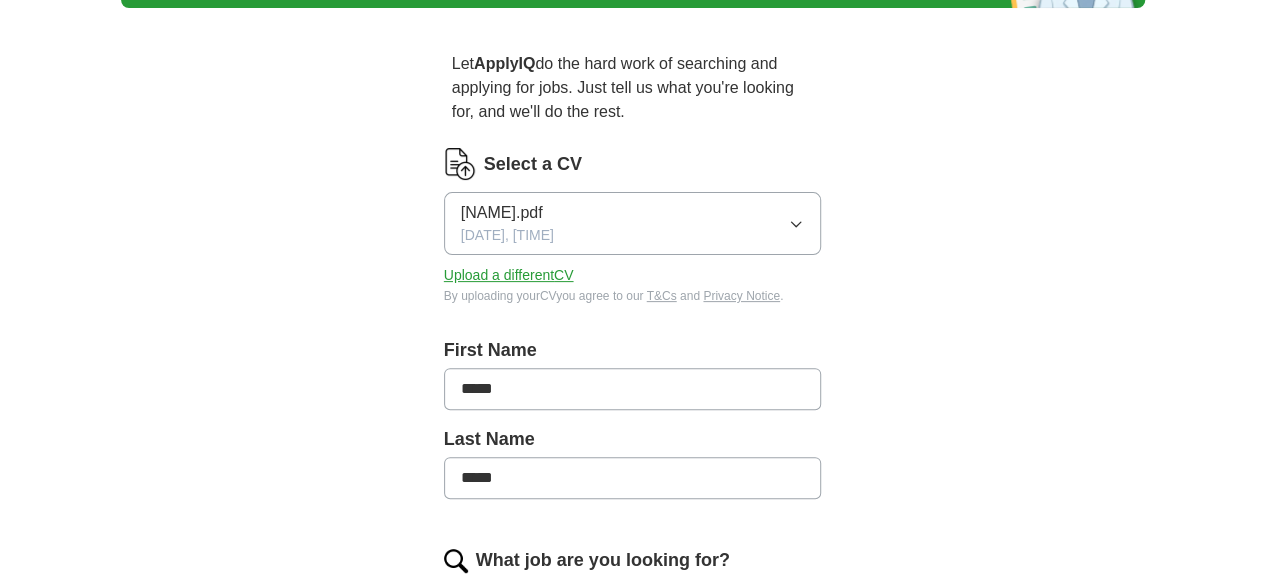 scroll, scrollTop: 168, scrollLeft: 0, axis: vertical 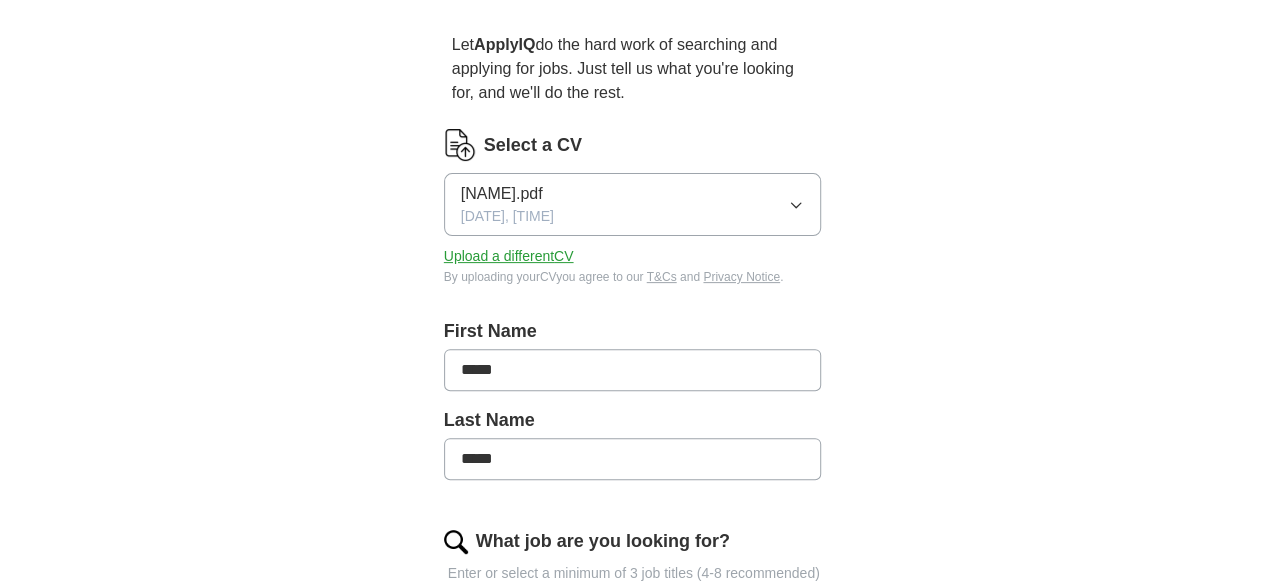 click on "*****" at bounding box center [633, 370] 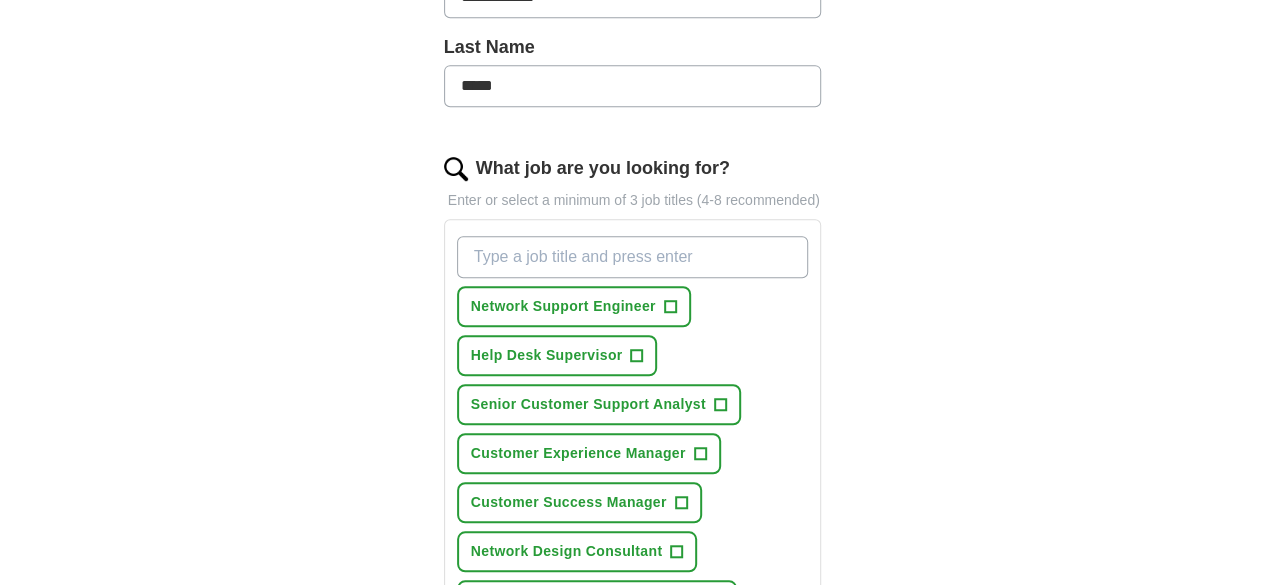 scroll, scrollTop: 543, scrollLeft: 0, axis: vertical 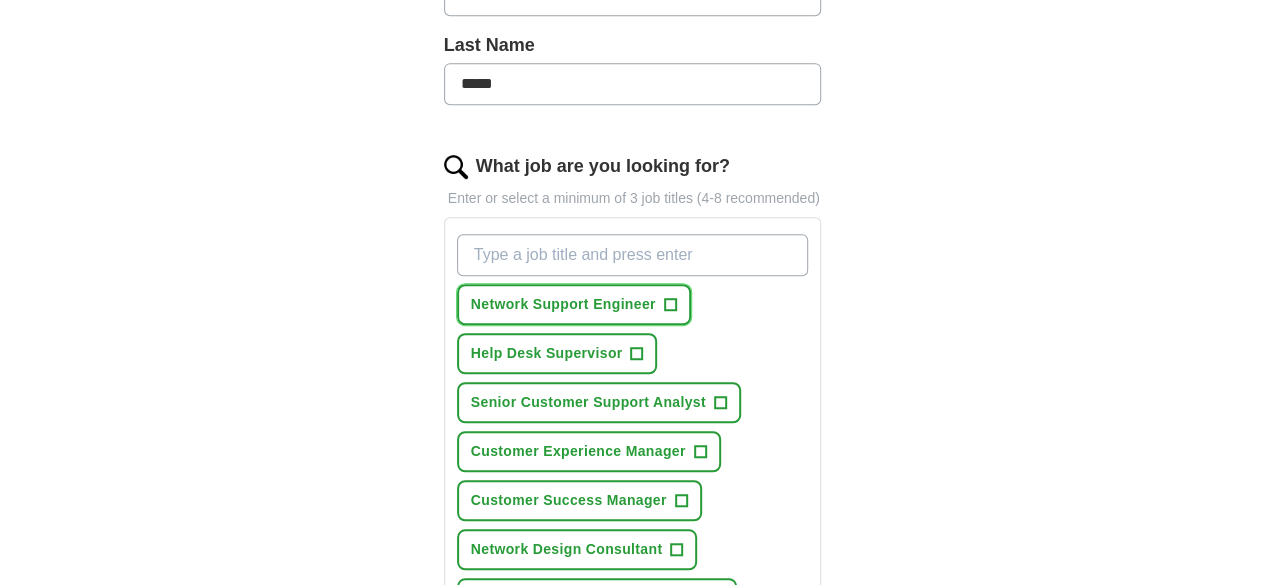 click on "+" at bounding box center (670, 305) 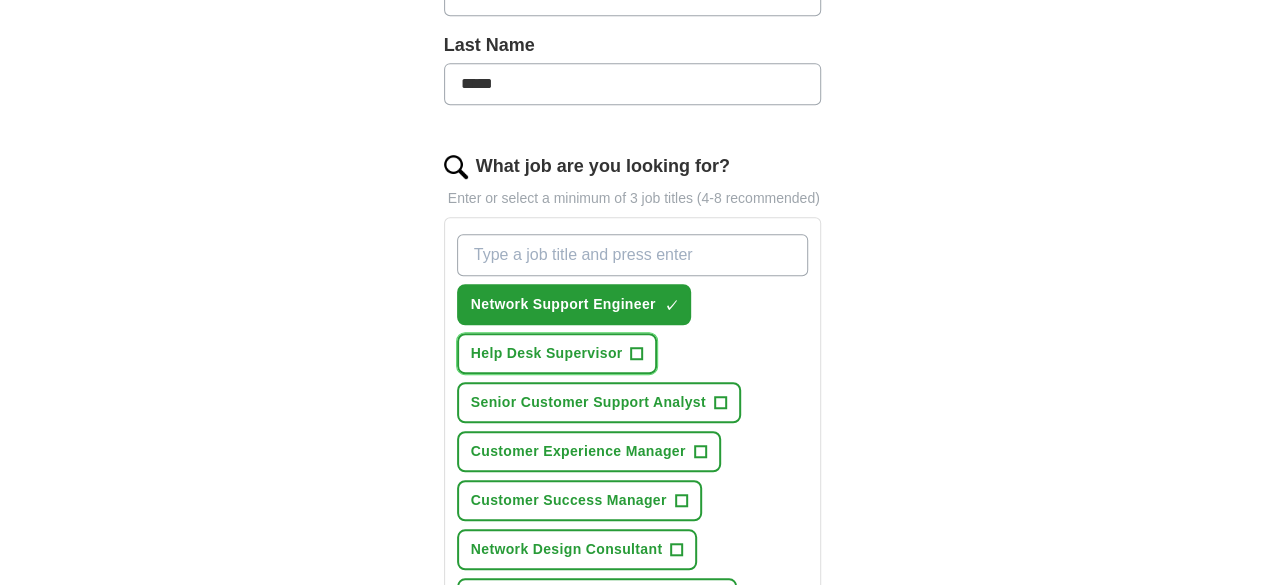 click on "+" at bounding box center (637, 354) 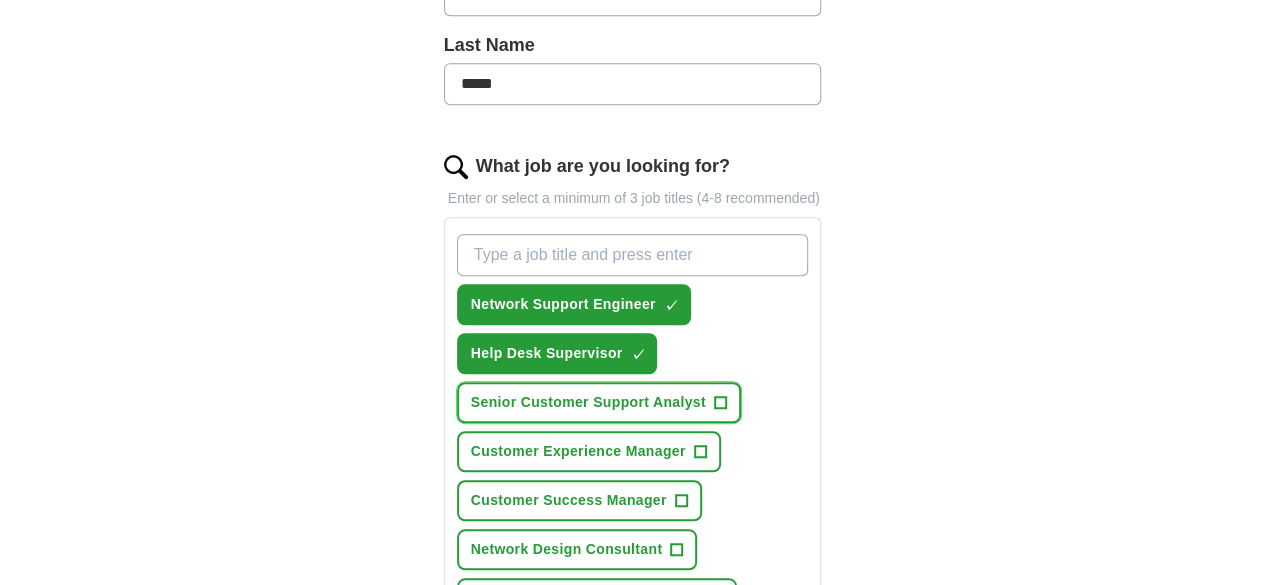 click on "Senior Customer Support Analyst +" at bounding box center (599, 402) 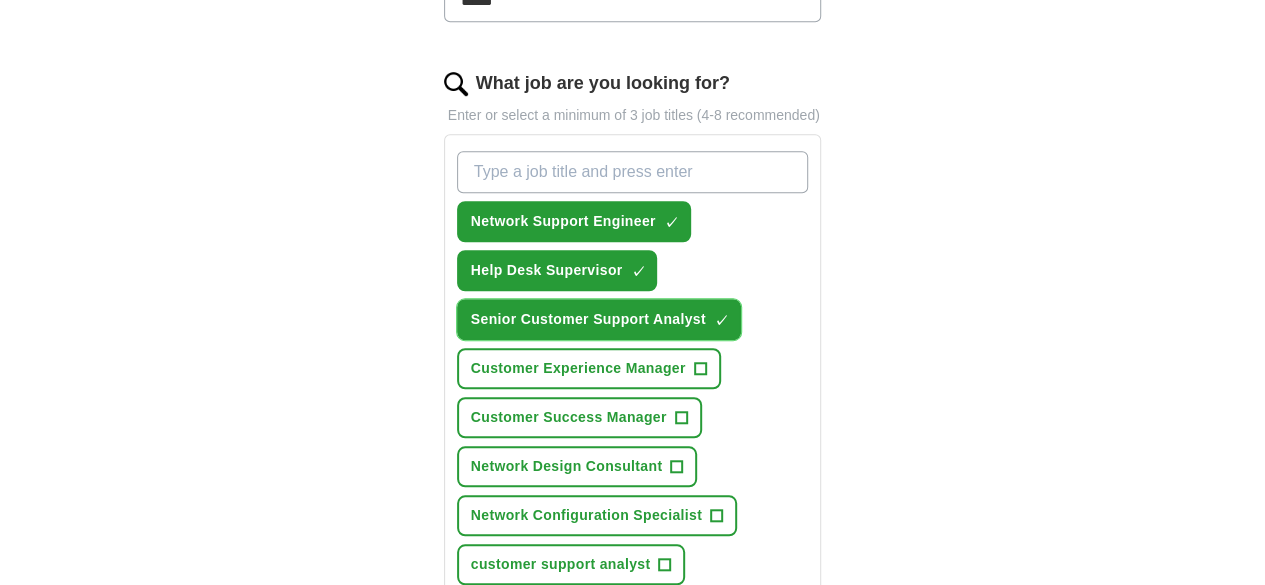 scroll, scrollTop: 631, scrollLeft: 0, axis: vertical 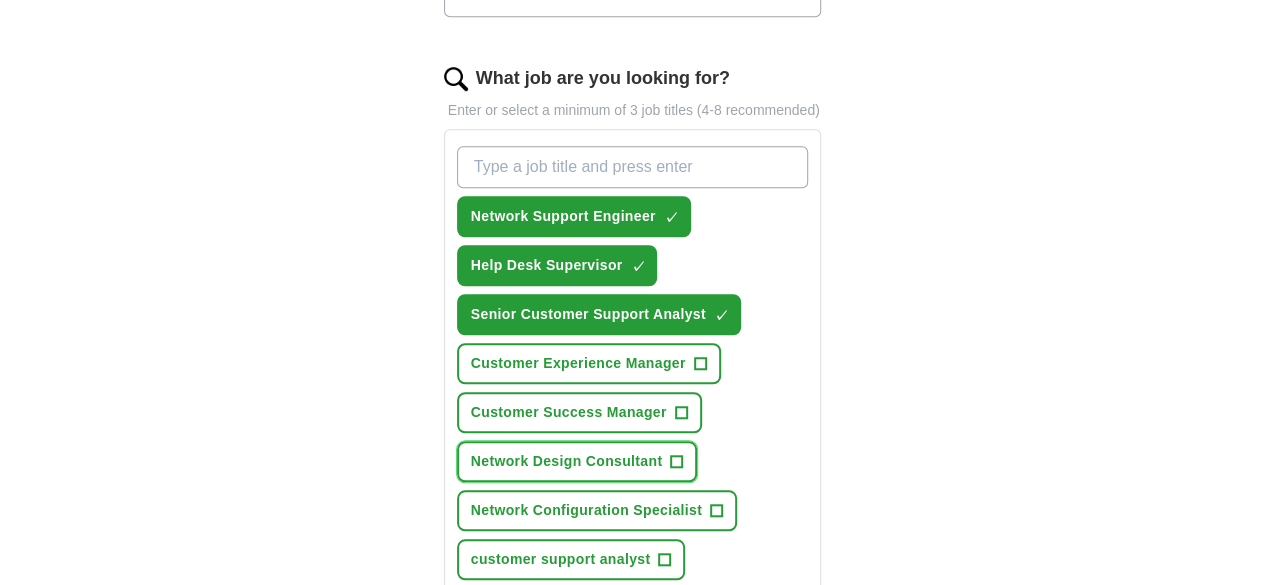 click on "+" at bounding box center (677, 462) 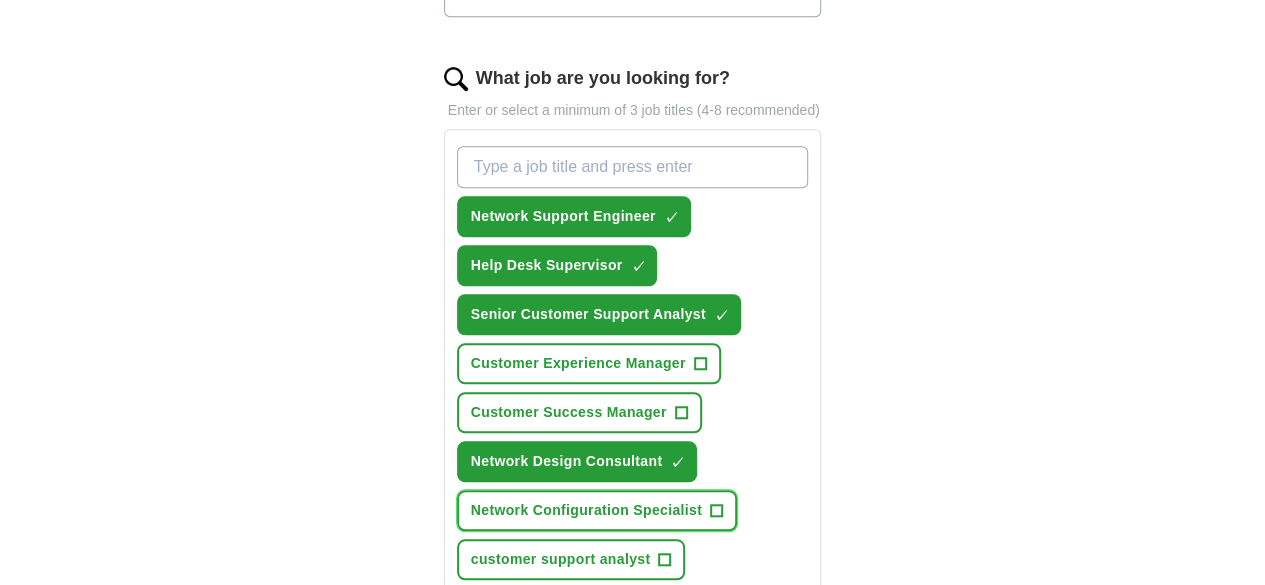 click on "+" at bounding box center [717, 511] 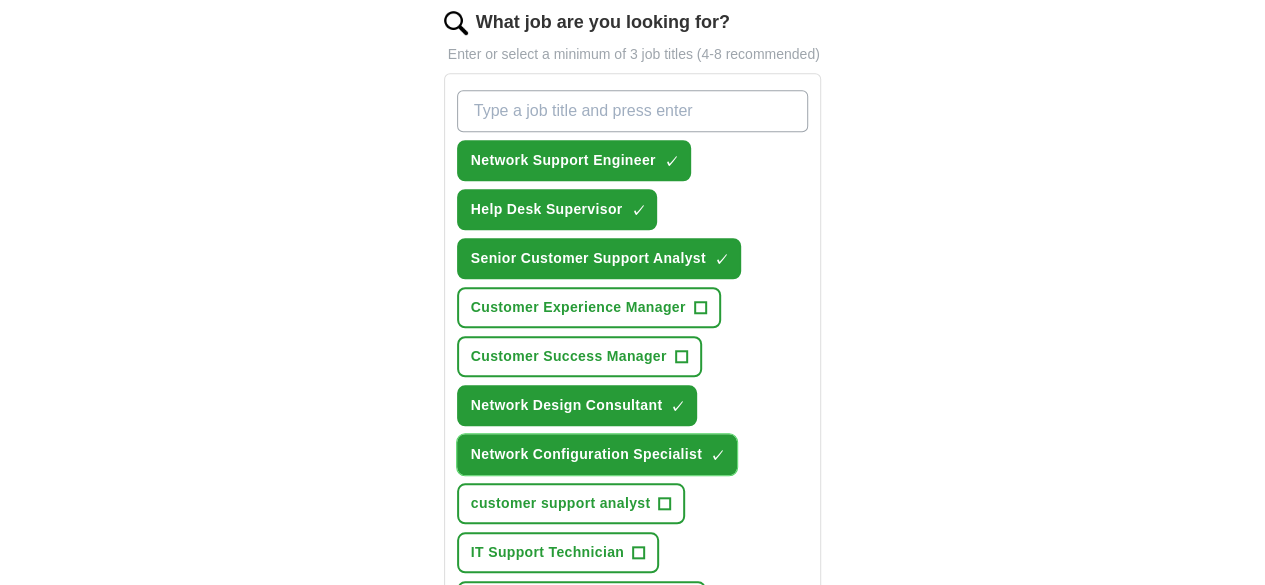 scroll, scrollTop: 688, scrollLeft: 0, axis: vertical 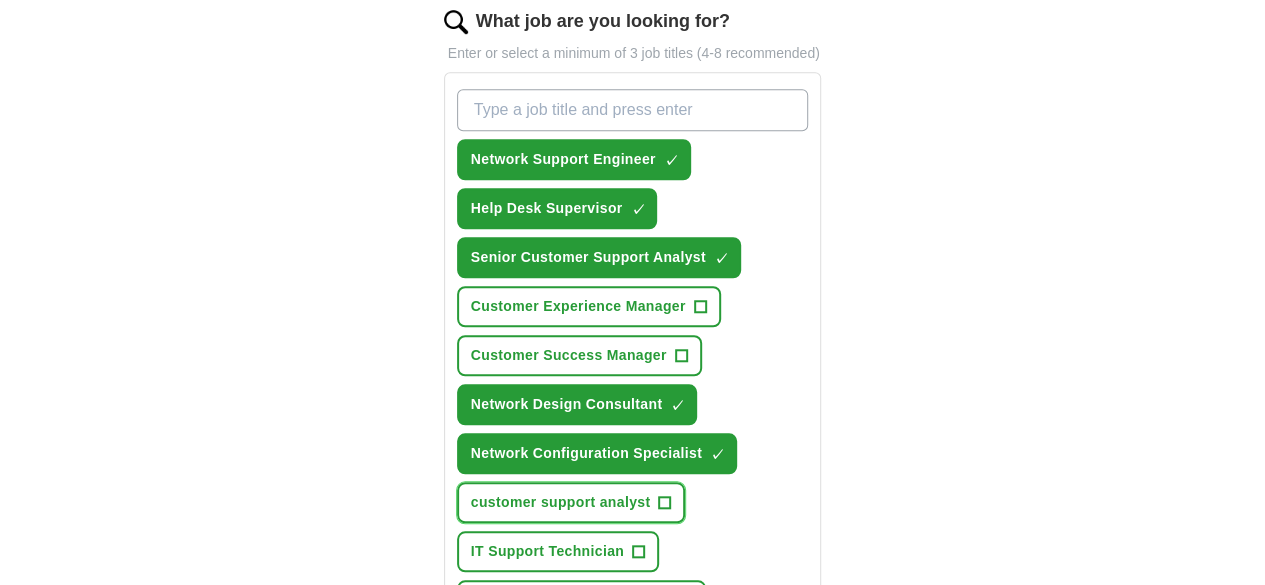 click on "customer support analyst +" at bounding box center [571, 502] 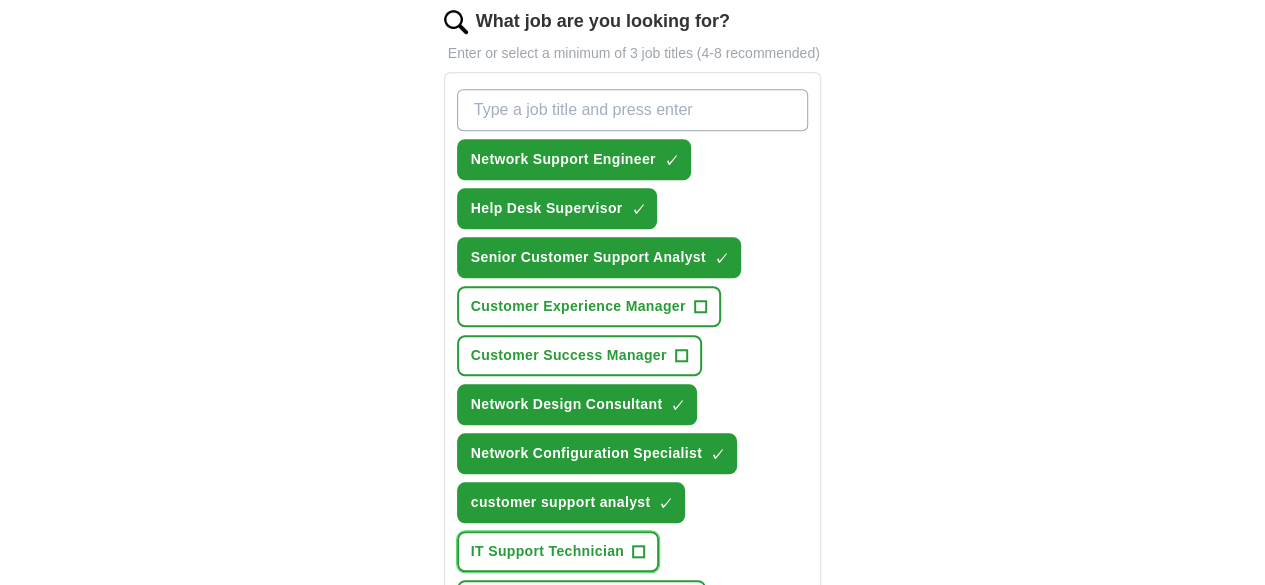 click on "IT Support Technician" at bounding box center [547, 551] 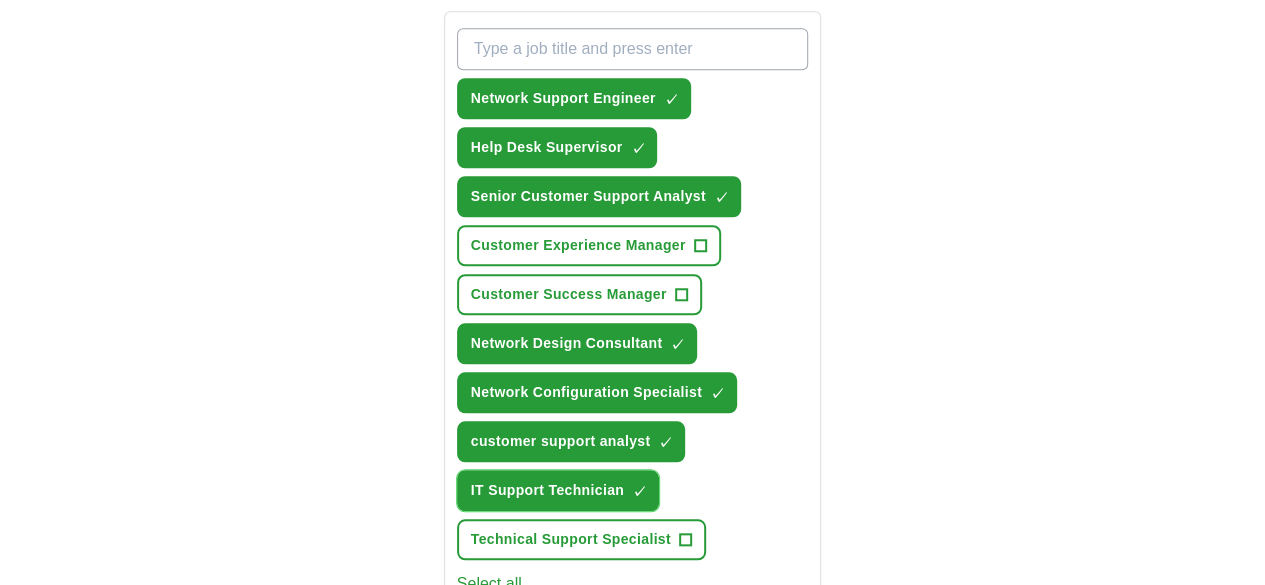 scroll, scrollTop: 753, scrollLeft: 0, axis: vertical 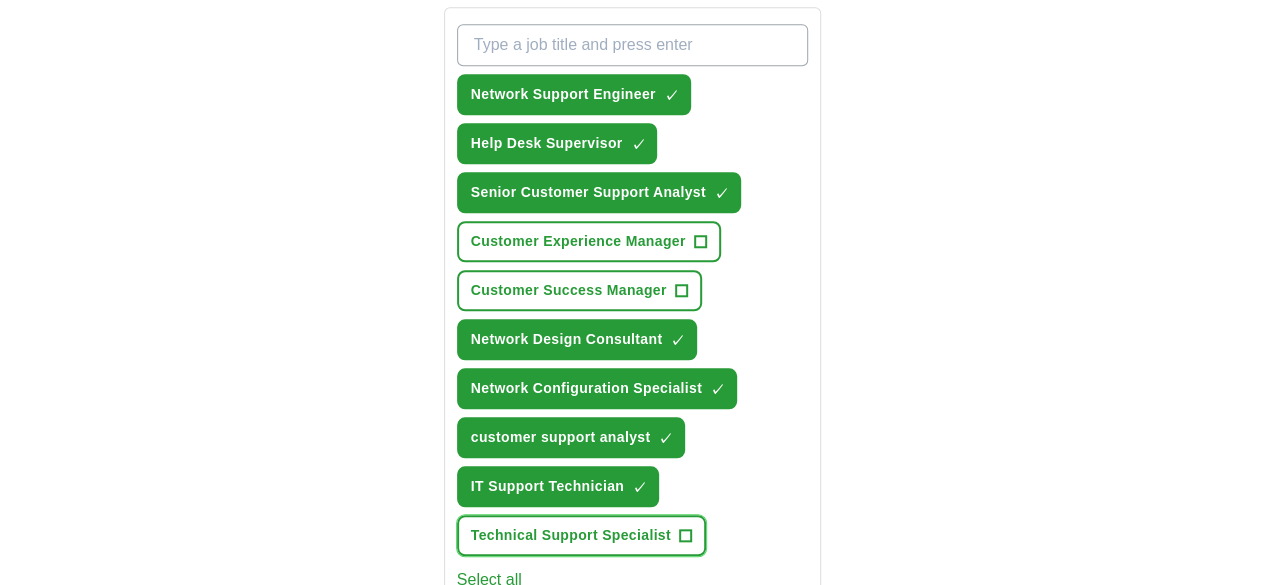 click on "Technical Support Specialist +" at bounding box center (581, 535) 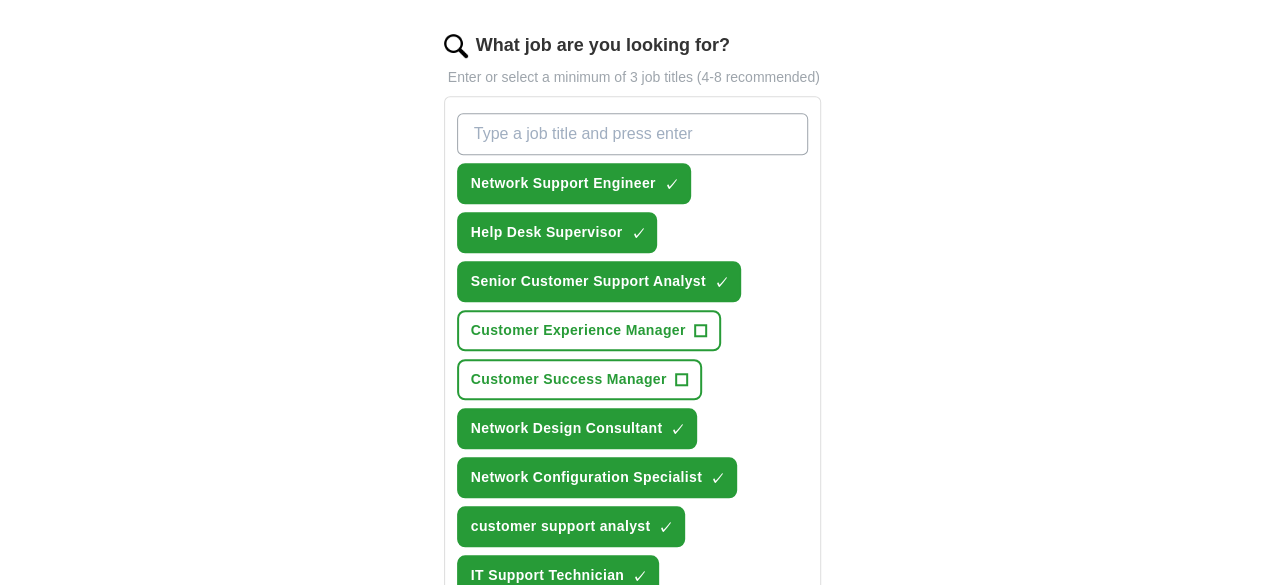 scroll, scrollTop: 578, scrollLeft: 0, axis: vertical 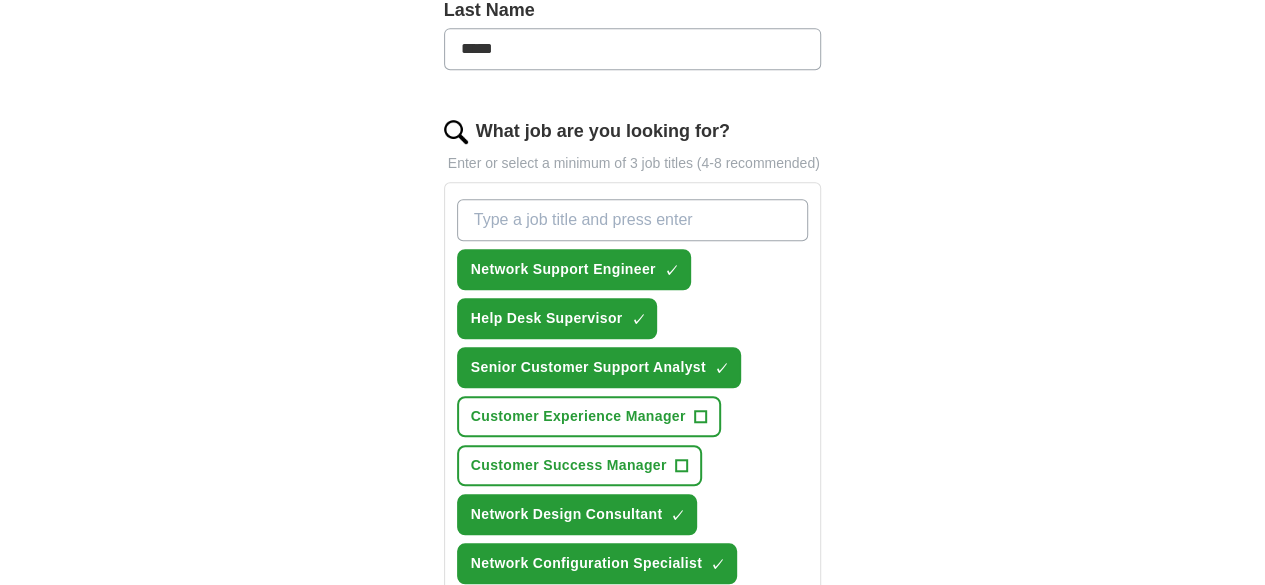 click on "What job are you looking for?" at bounding box center [633, 220] 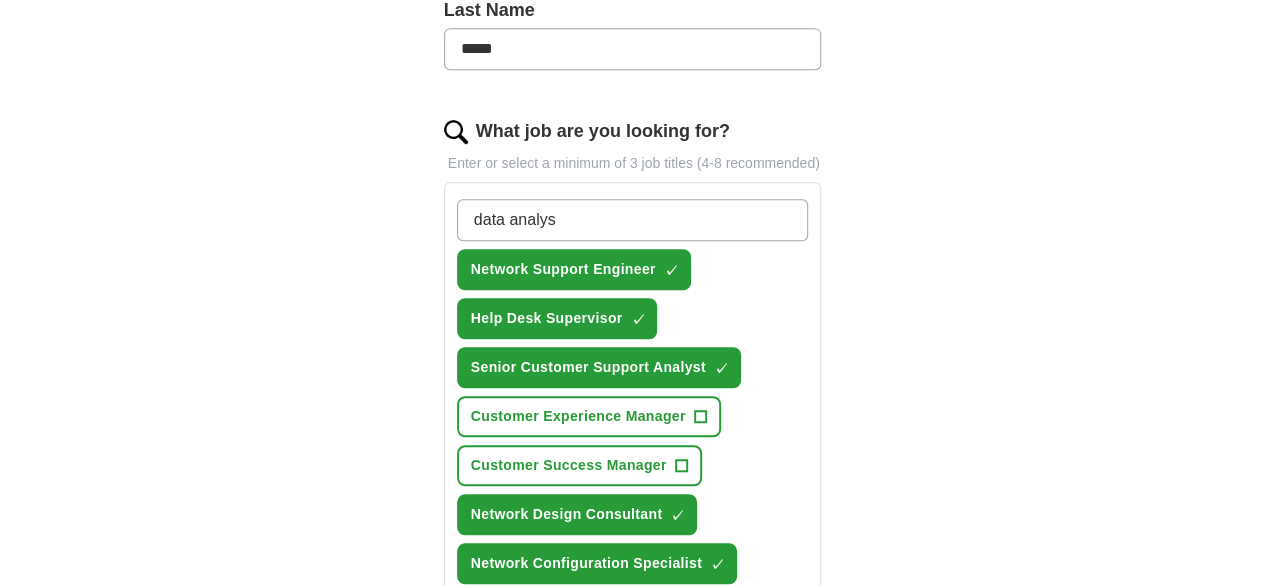 type on "data analyst" 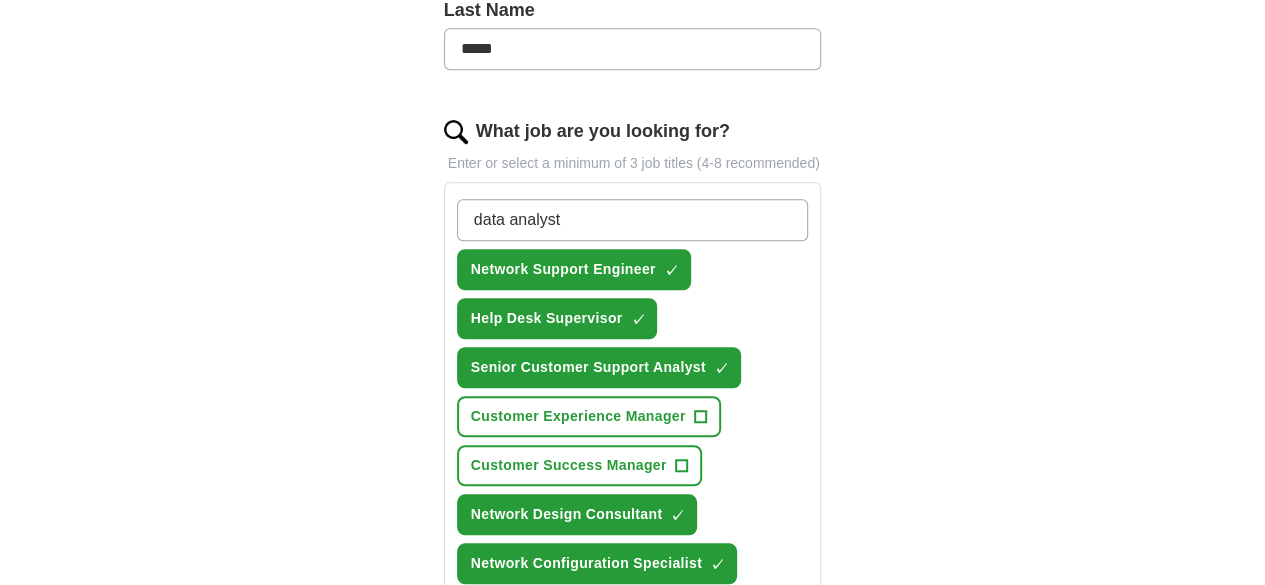 type 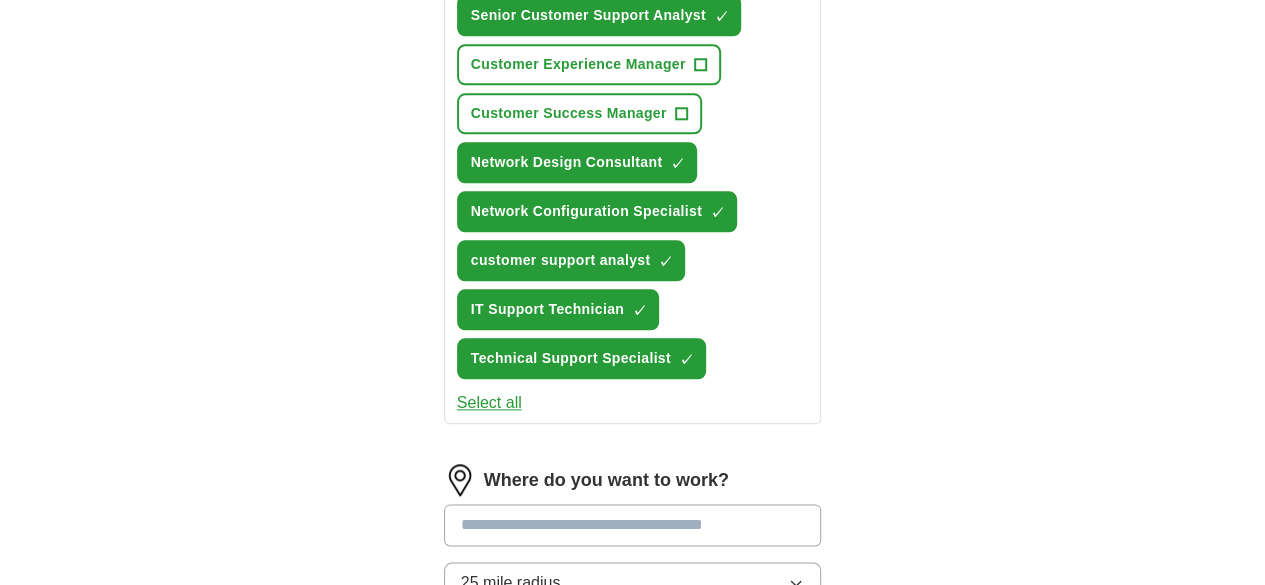 scroll, scrollTop: 980, scrollLeft: 0, axis: vertical 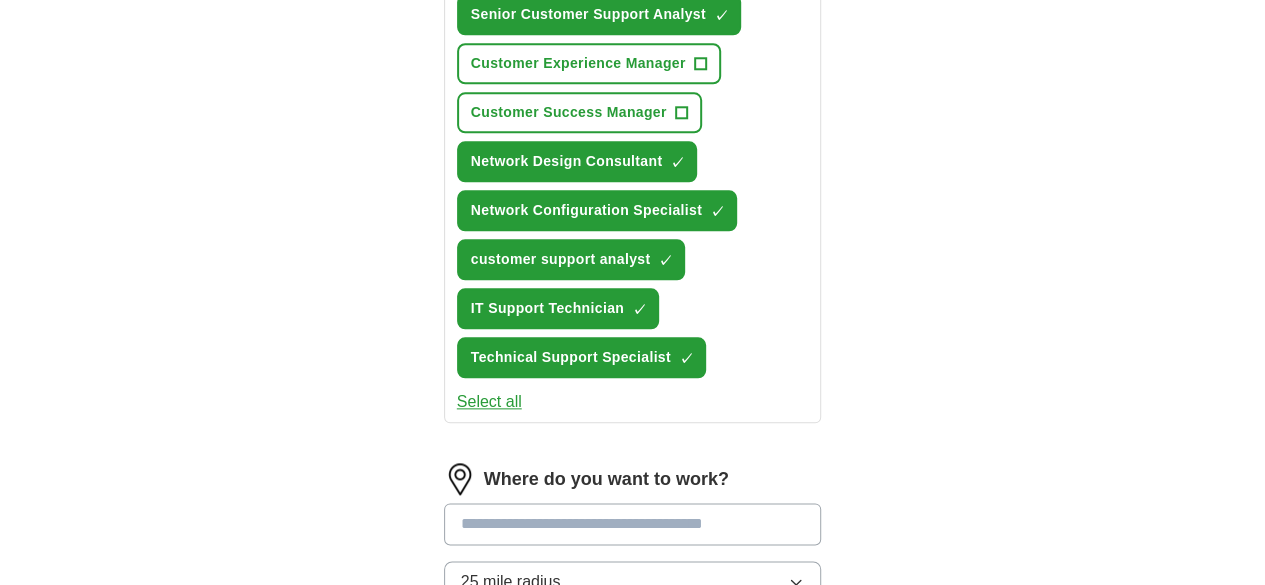 click at bounding box center (633, 524) 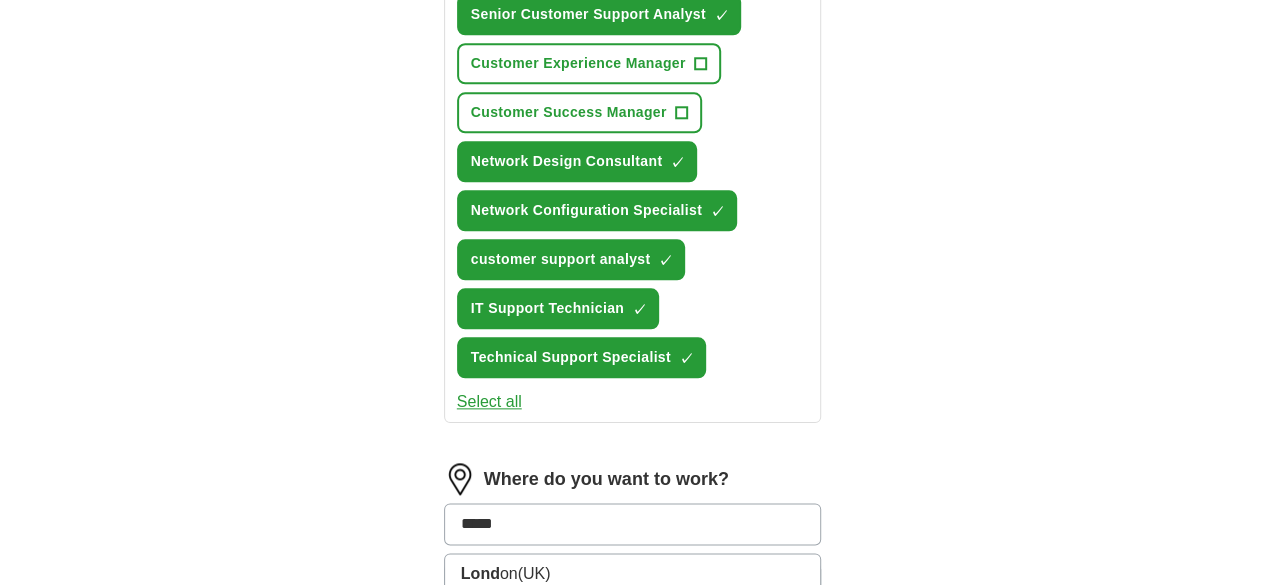 type on "******" 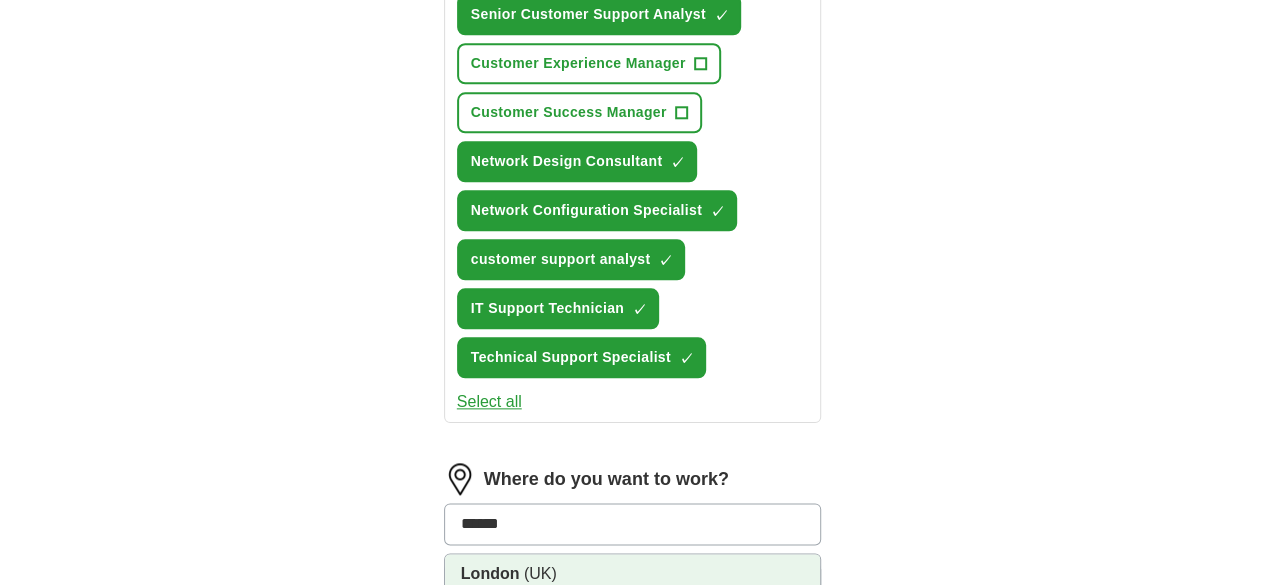 click on "[CITY]   ([COUNTRY])" at bounding box center [633, 574] 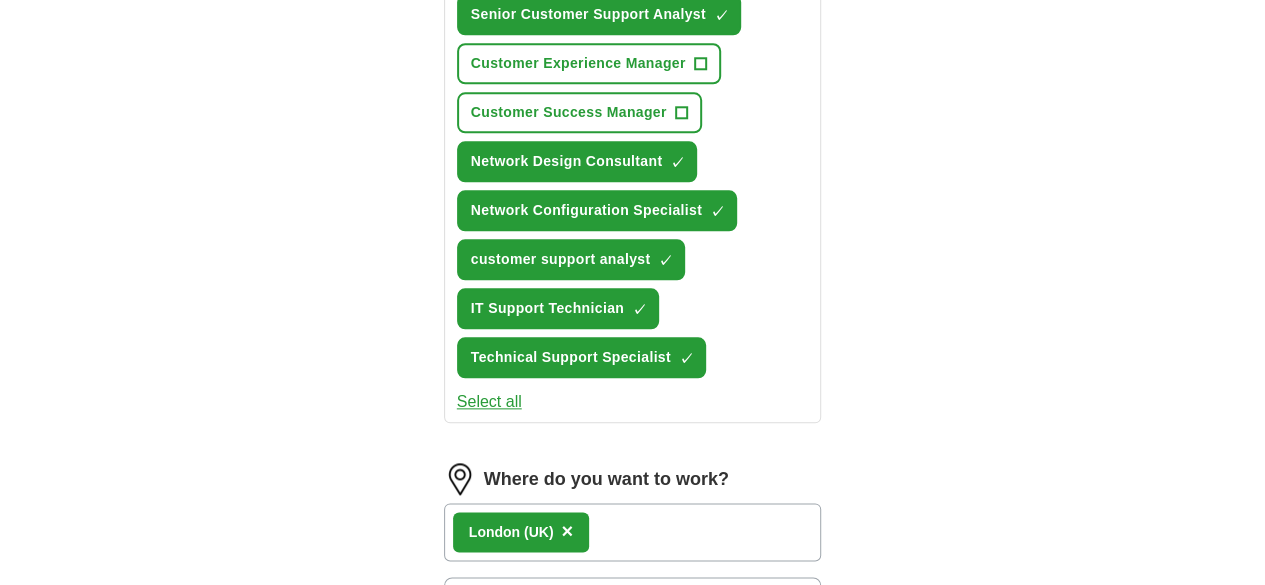 click on "[CITY]   ([COUNTRY]) ×" at bounding box center [633, 532] 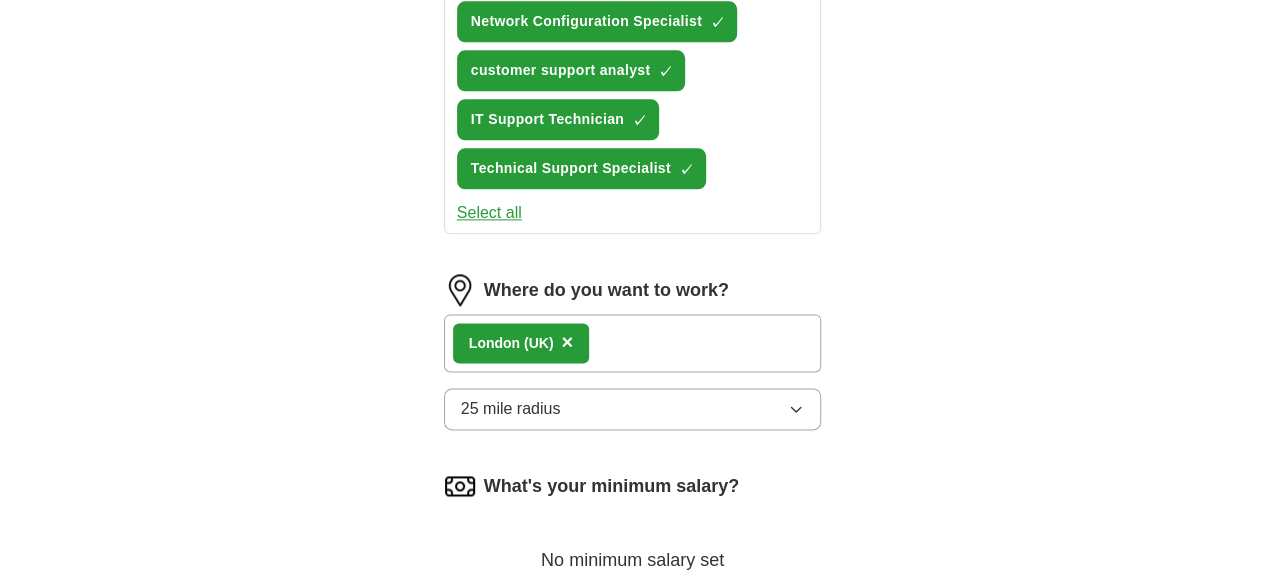 scroll, scrollTop: 1171, scrollLeft: 0, axis: vertical 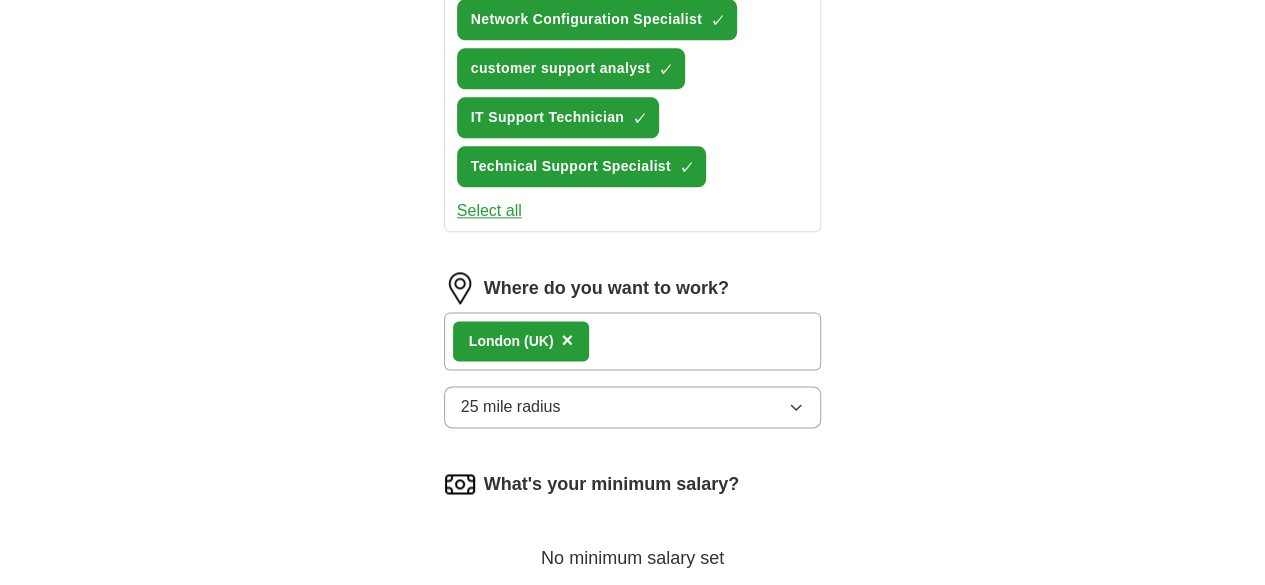 click on "25 mile radius" at bounding box center (633, 407) 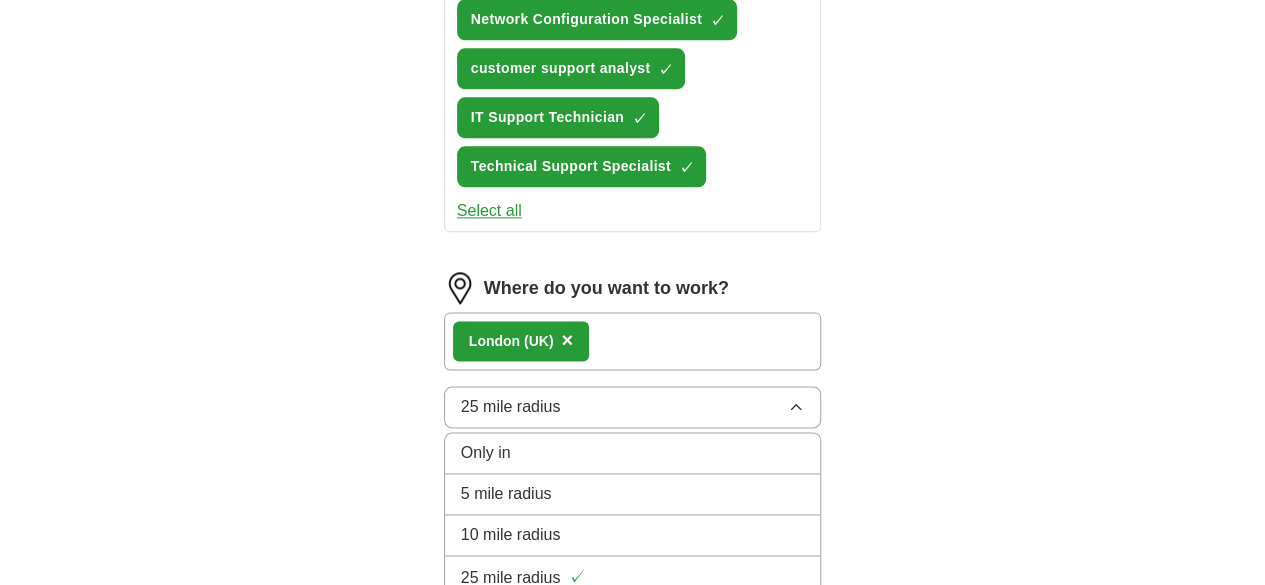 click on "100 mile radius" at bounding box center [633, 661] 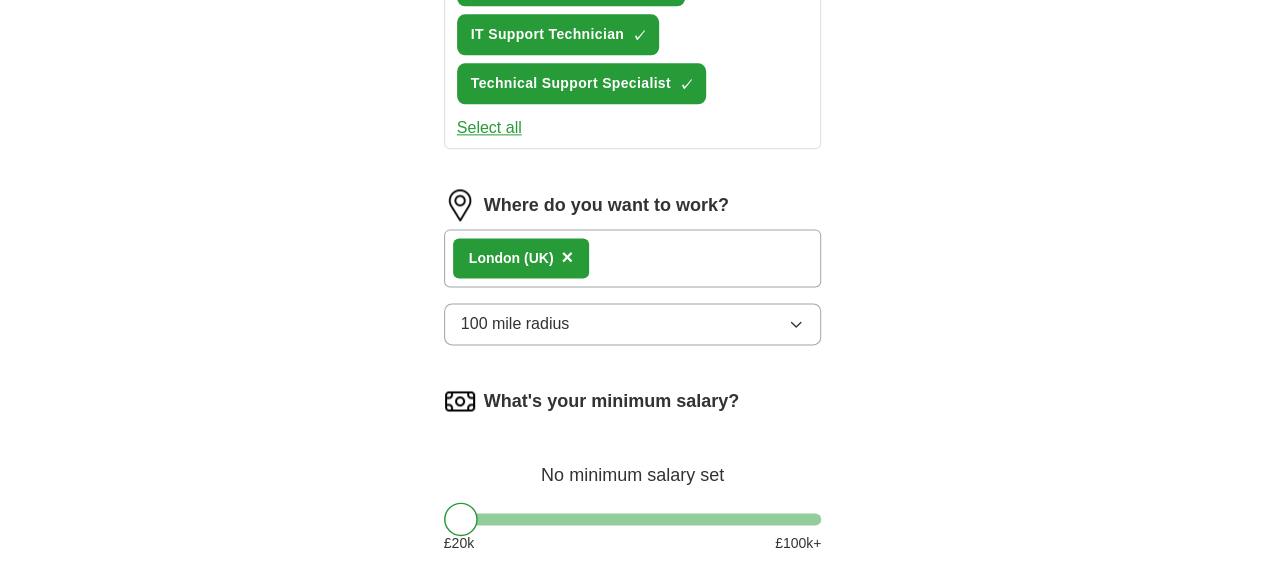 scroll, scrollTop: 1255, scrollLeft: 0, axis: vertical 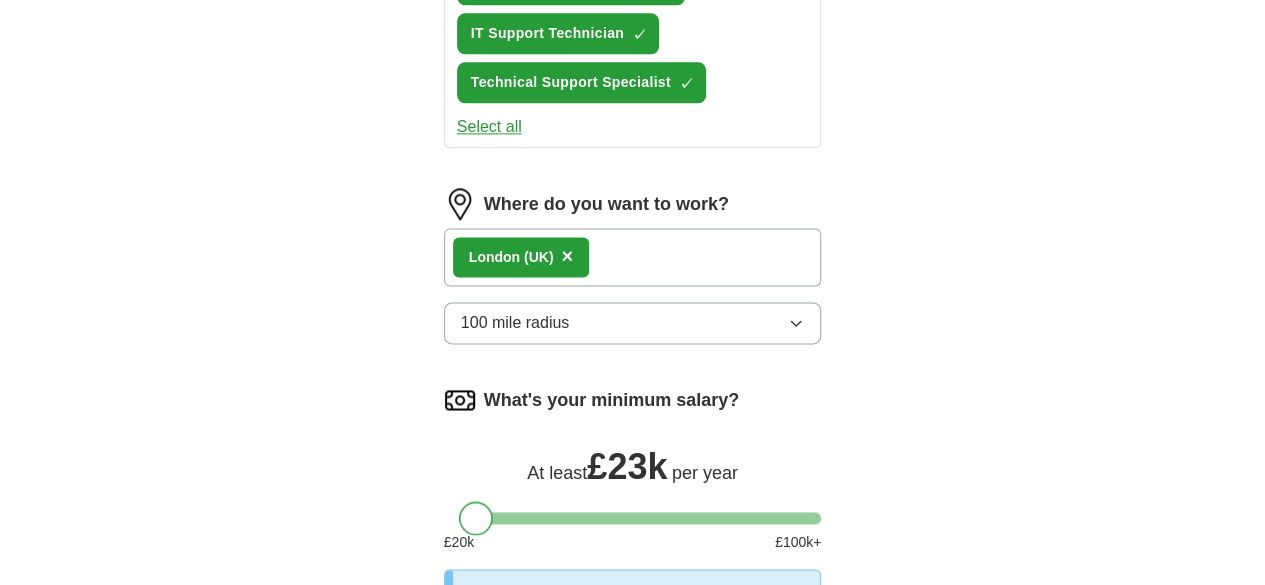 drag, startPoint x: 428, startPoint y: 386, endPoint x: 442, endPoint y: 386, distance: 14 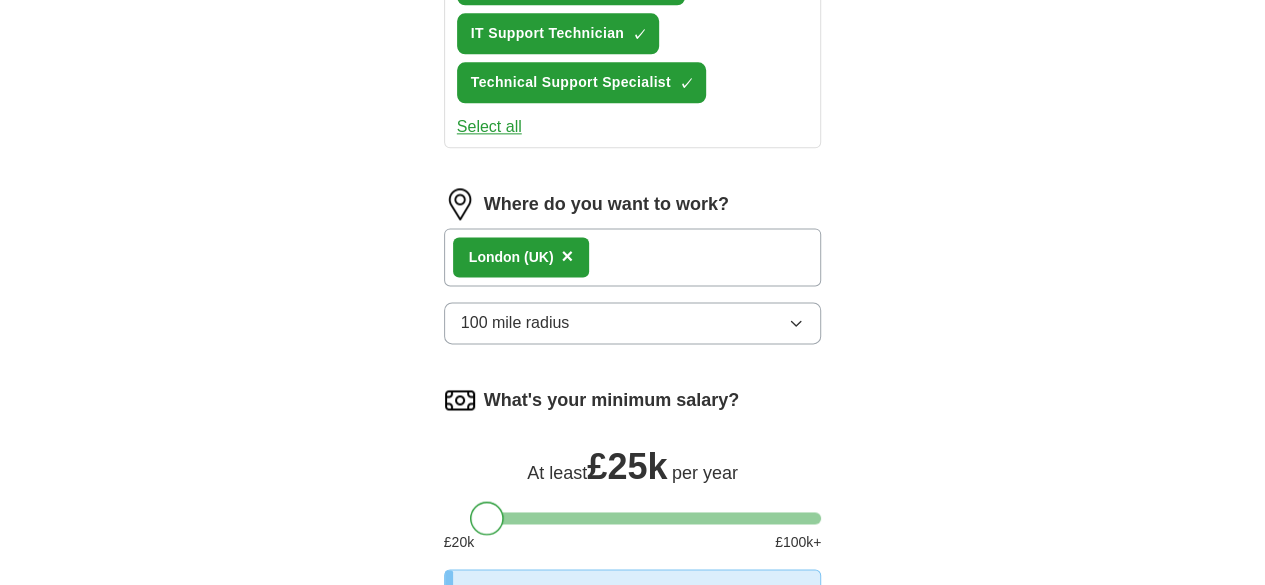 drag, startPoint x: 442, startPoint y: 386, endPoint x: 454, endPoint y: 387, distance: 12.0415945 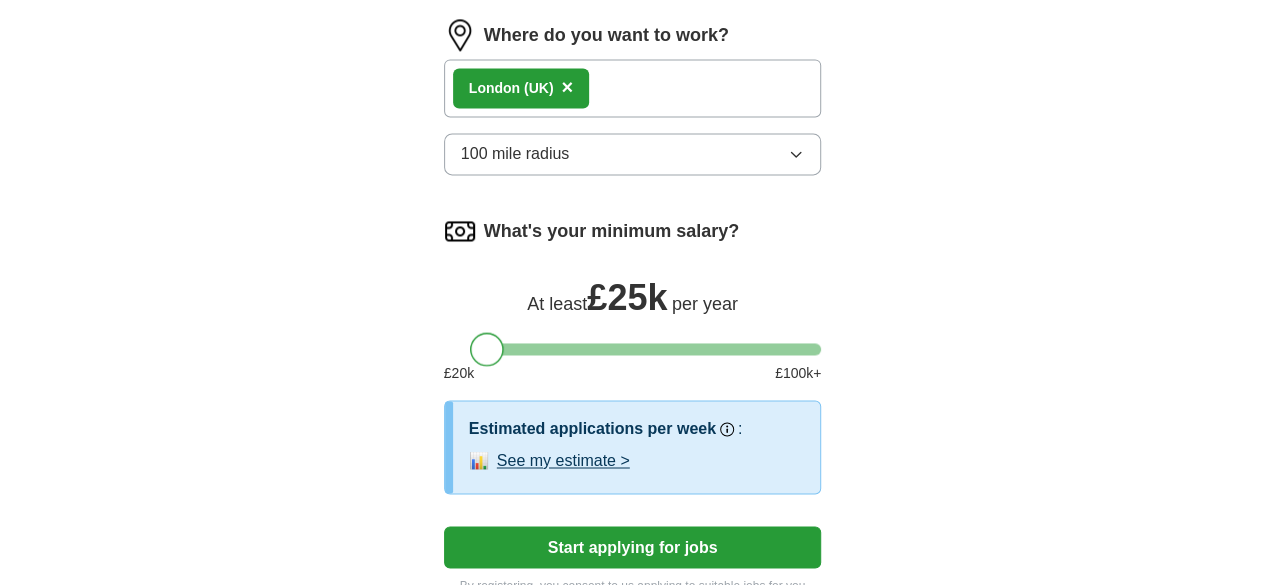 scroll, scrollTop: 1425, scrollLeft: 0, axis: vertical 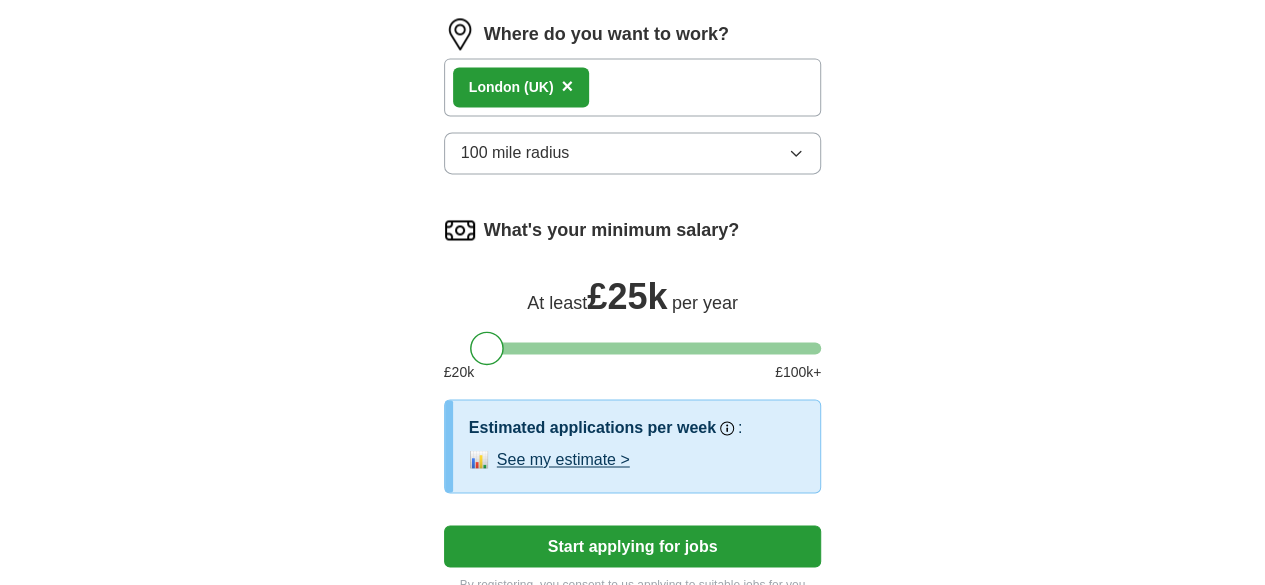 click on "Start applying for jobs" at bounding box center (633, 546) 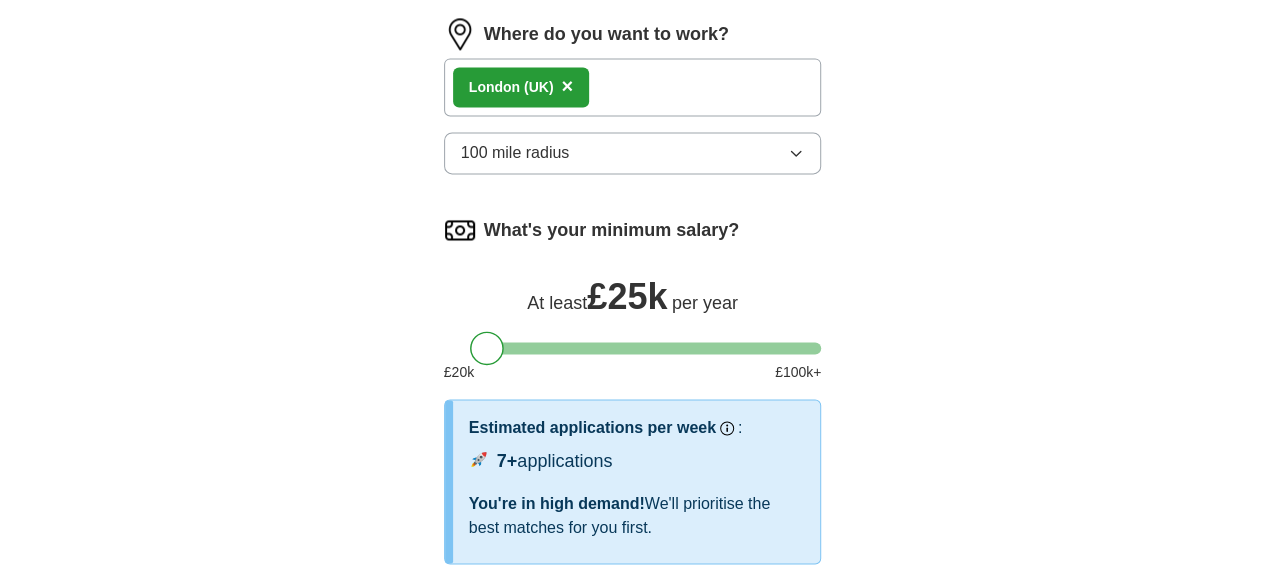 select on "**" 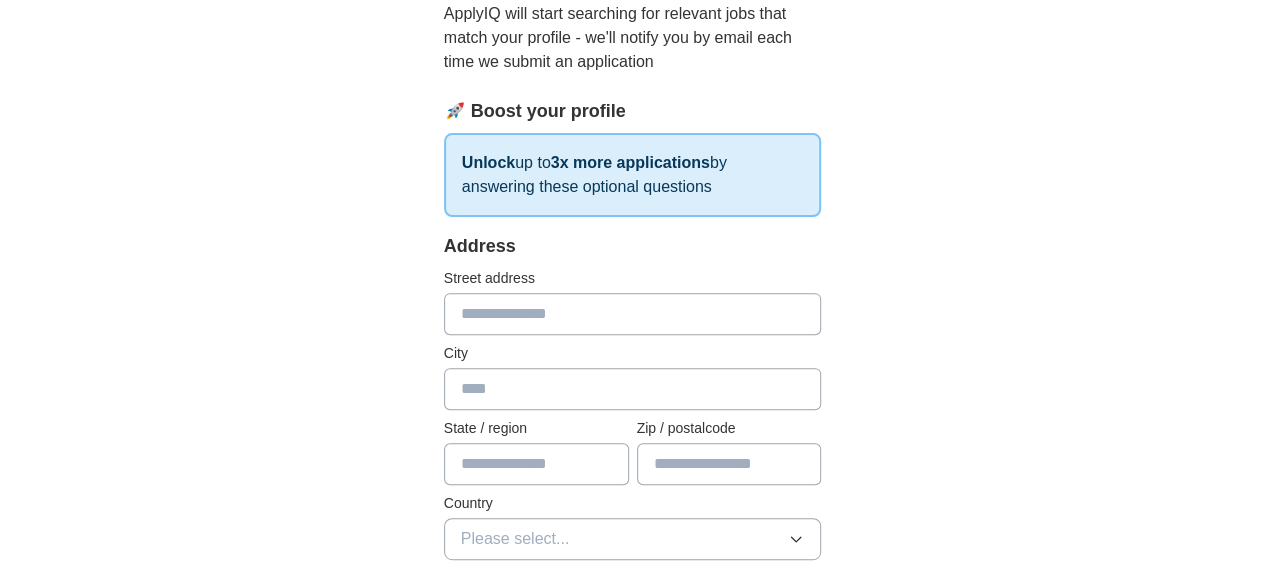 scroll, scrollTop: 232, scrollLeft: 0, axis: vertical 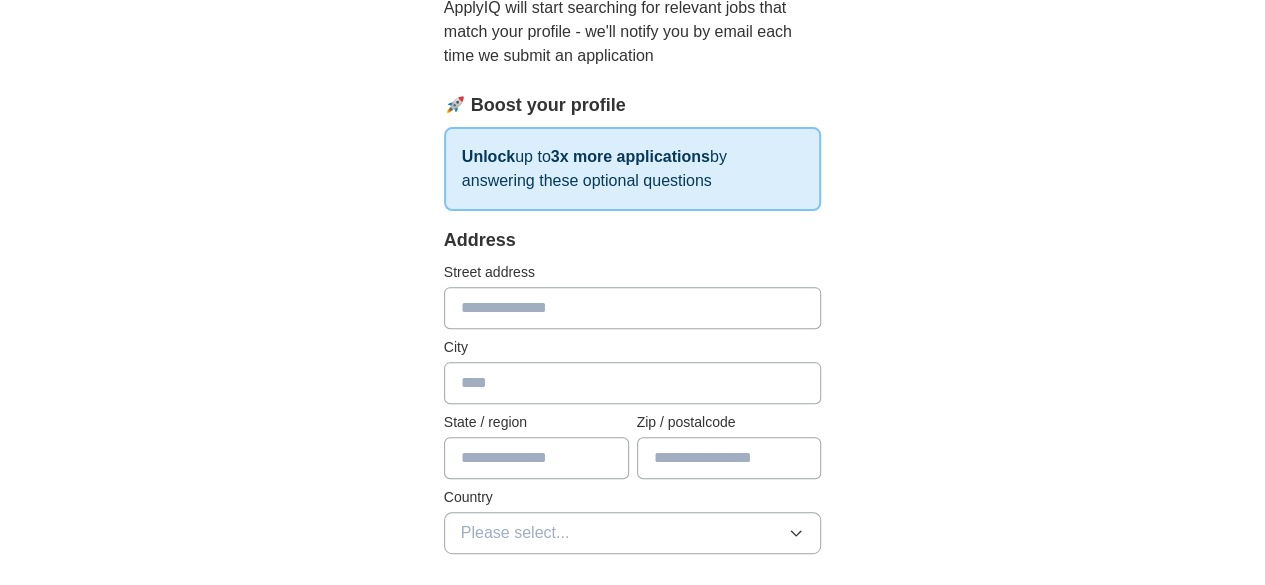 click at bounding box center (633, 308) 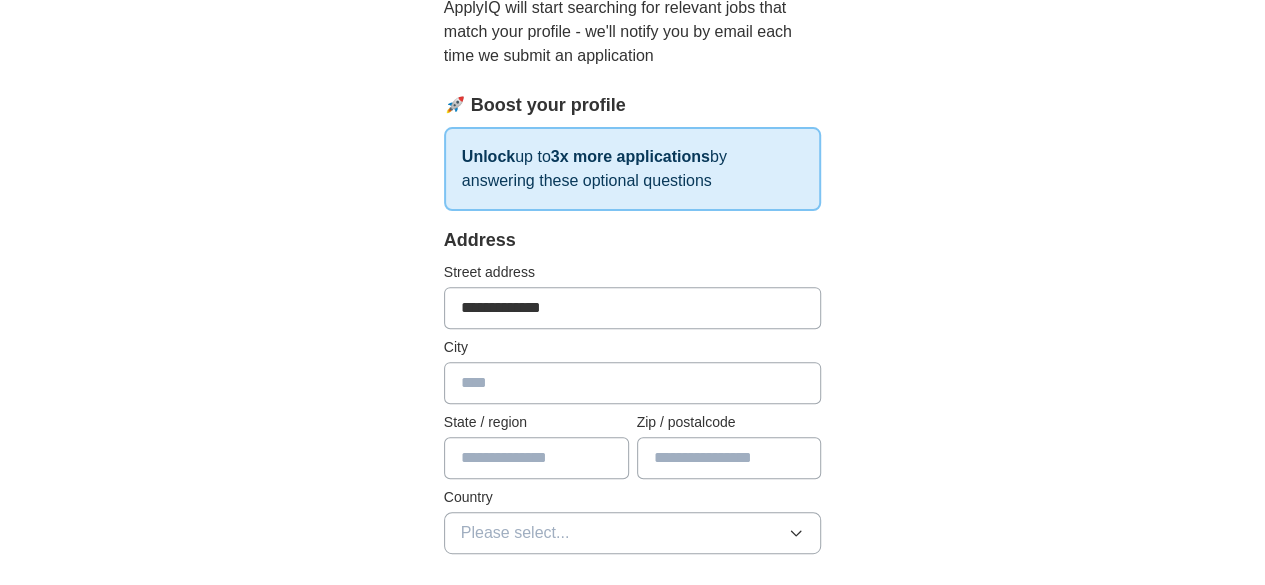 type on "******" 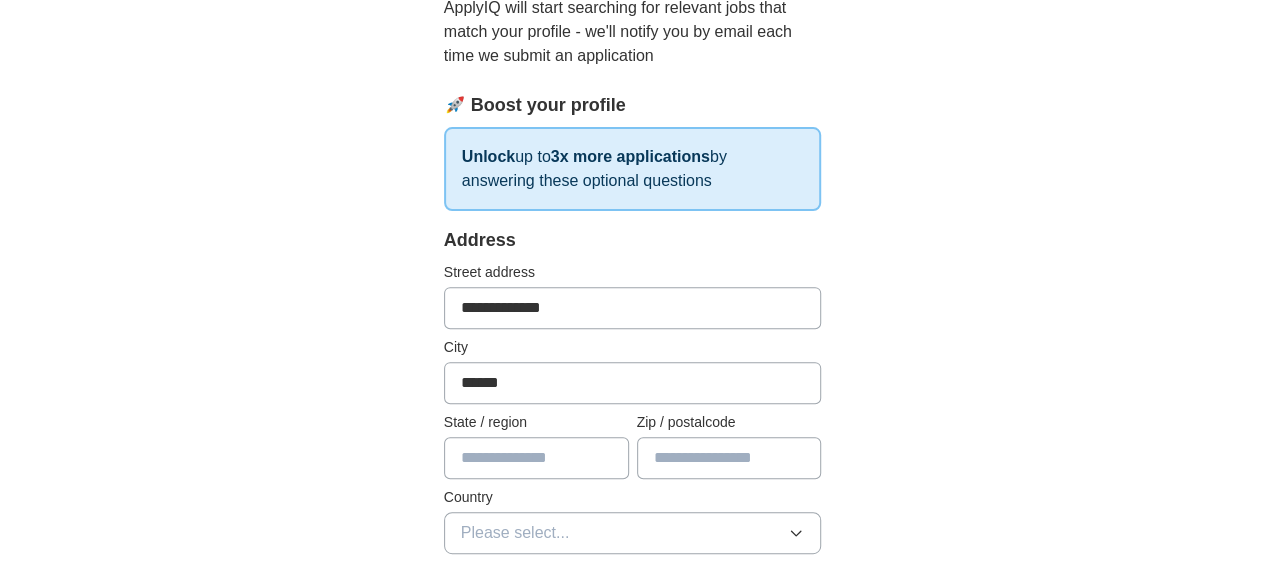 type on "********" 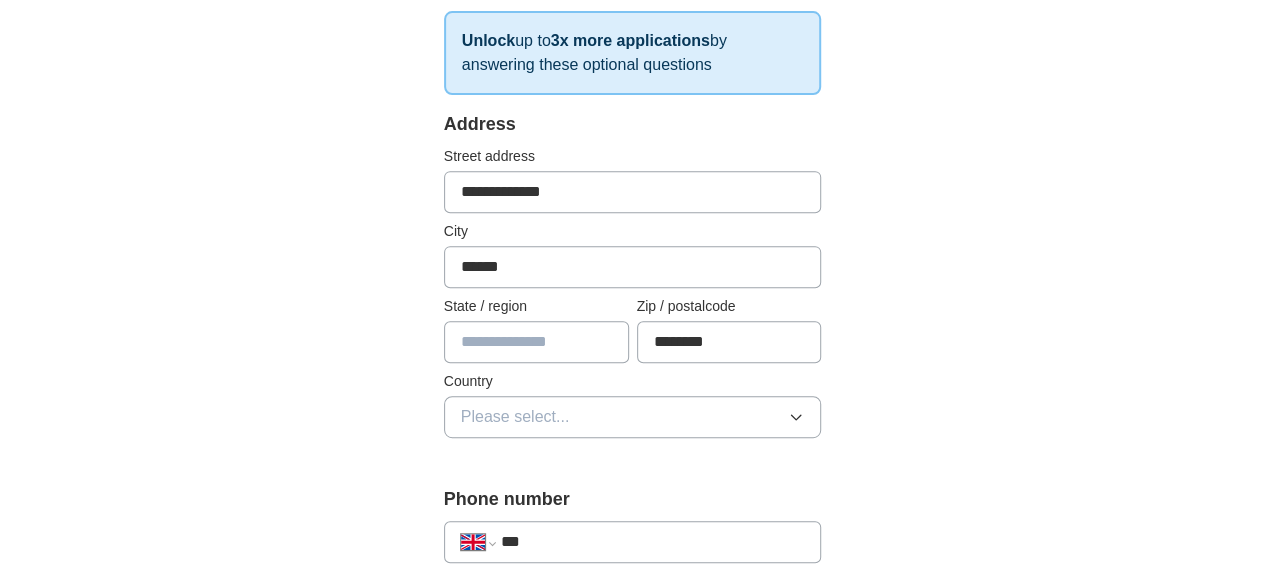 scroll, scrollTop: 349, scrollLeft: 0, axis: vertical 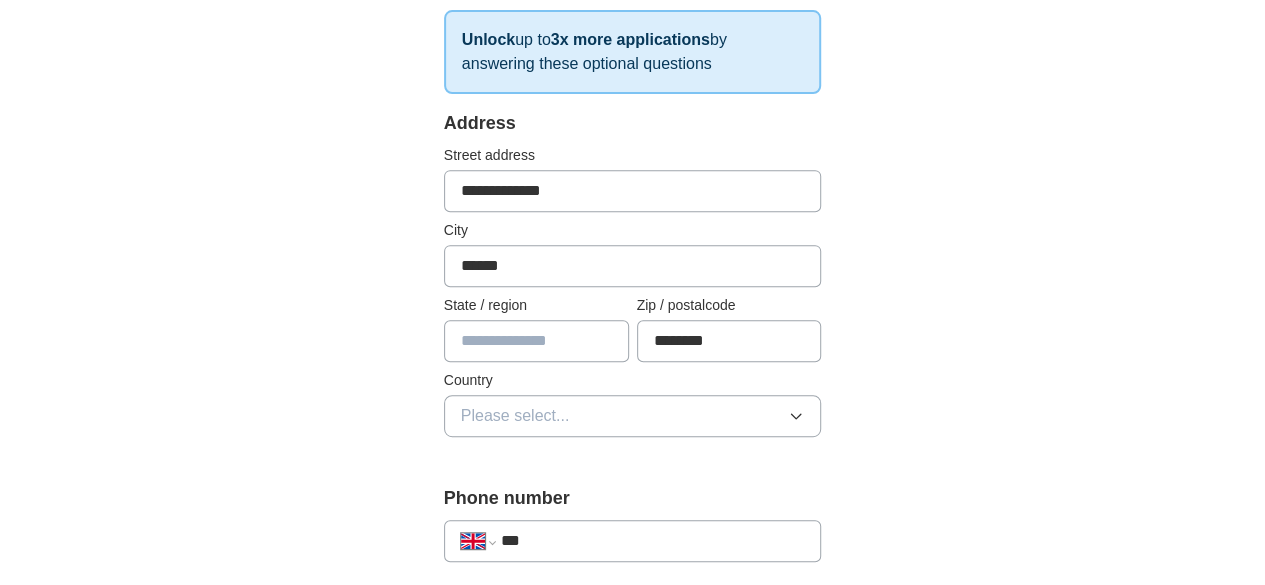click at bounding box center [536, 341] 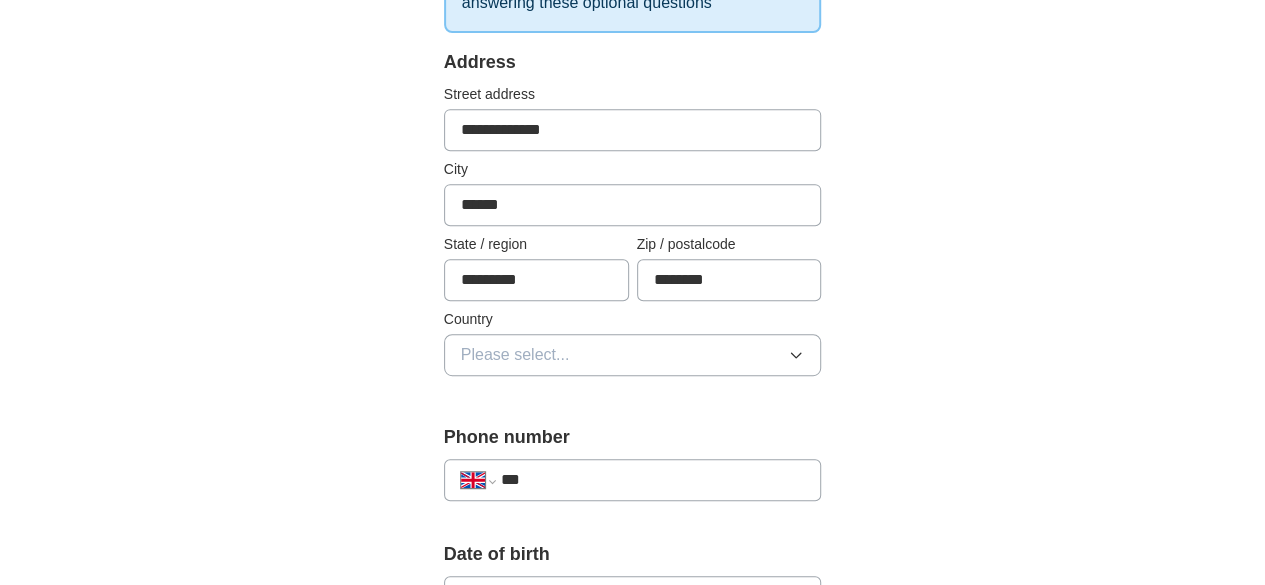 scroll, scrollTop: 419, scrollLeft: 0, axis: vertical 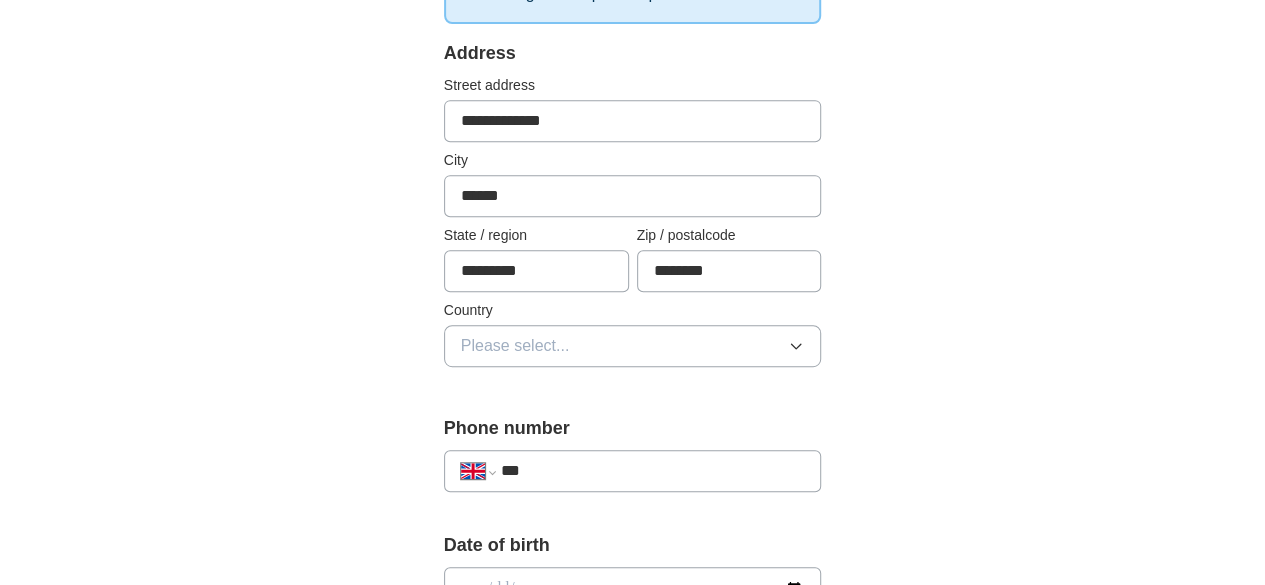 type on "*********" 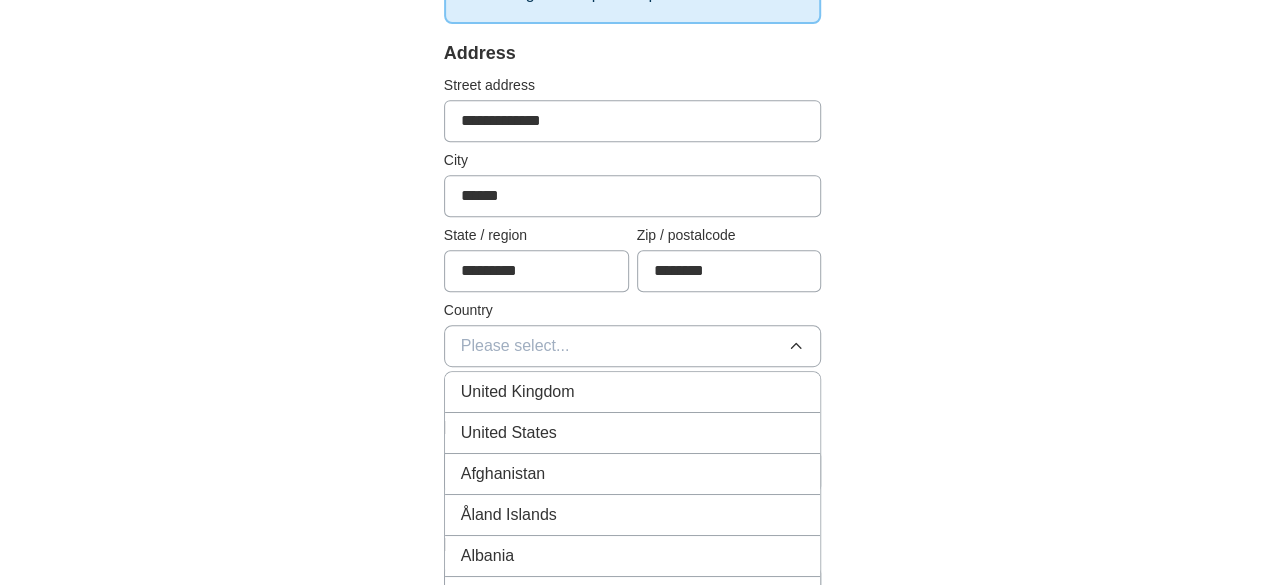 click on "United Kingdom" at bounding box center [518, 392] 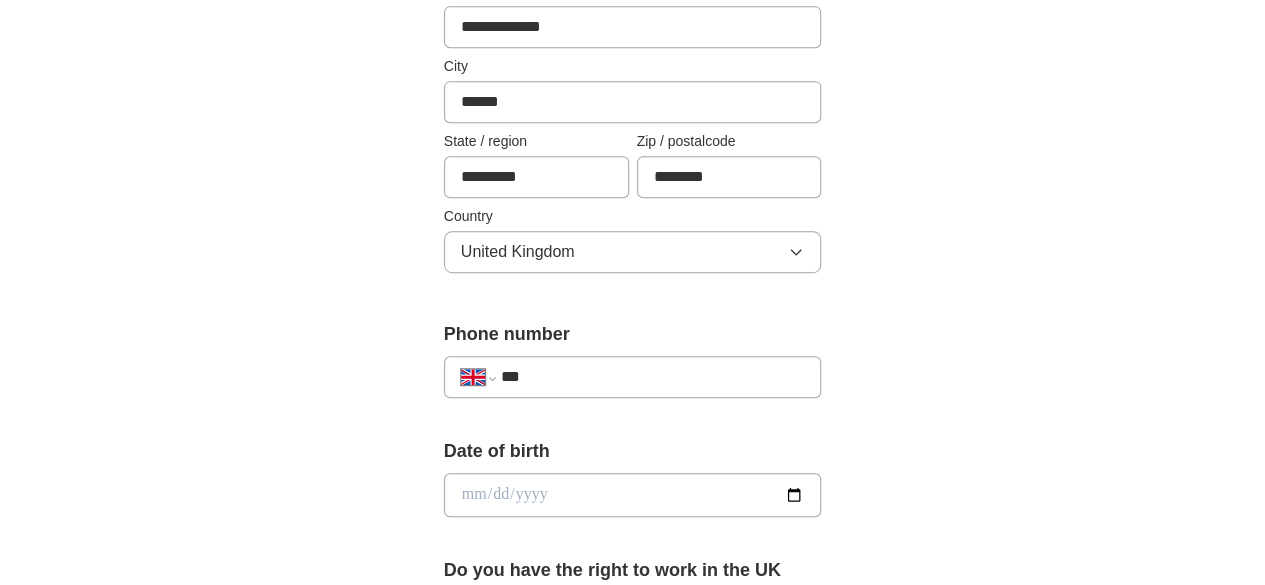 scroll, scrollTop: 514, scrollLeft: 0, axis: vertical 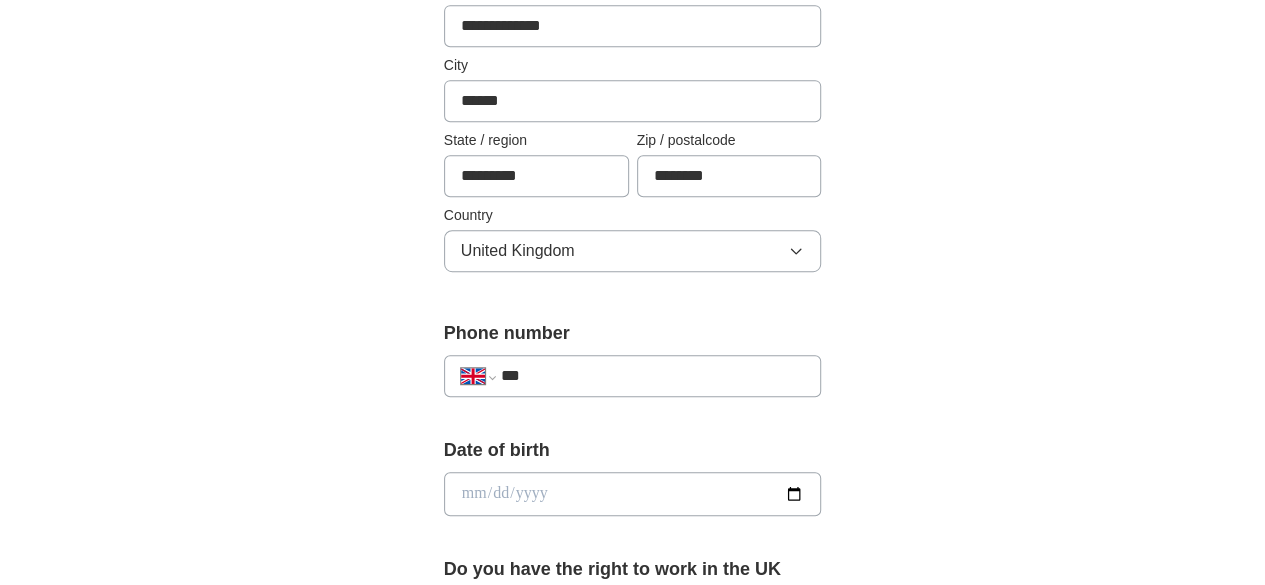 click on "***" at bounding box center [653, 376] 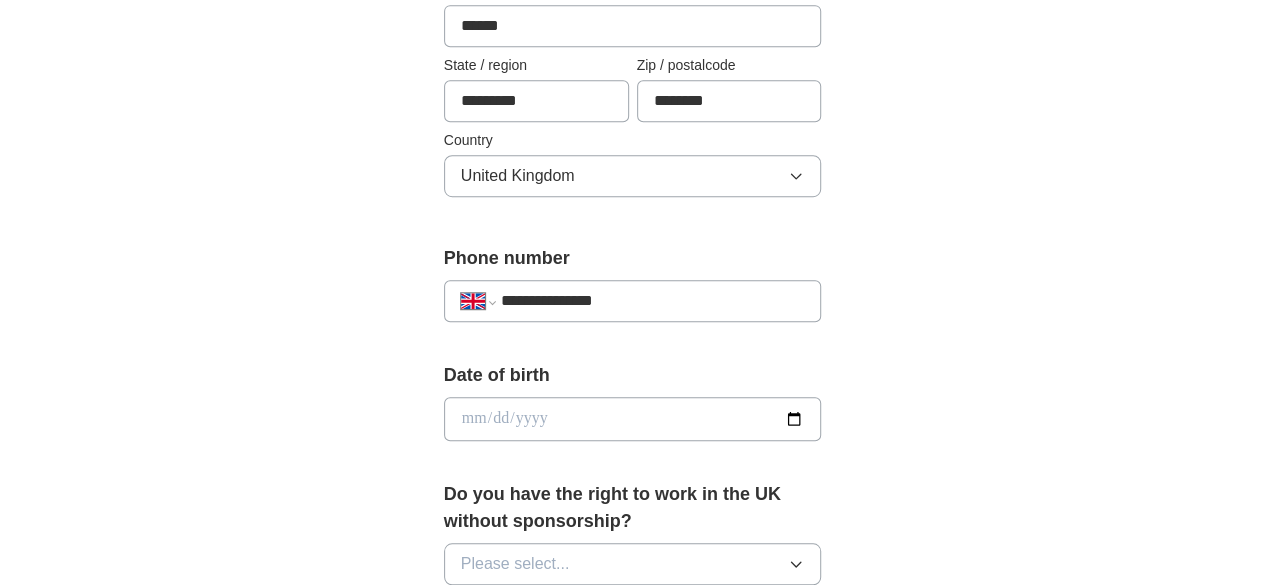 scroll, scrollTop: 592, scrollLeft: 0, axis: vertical 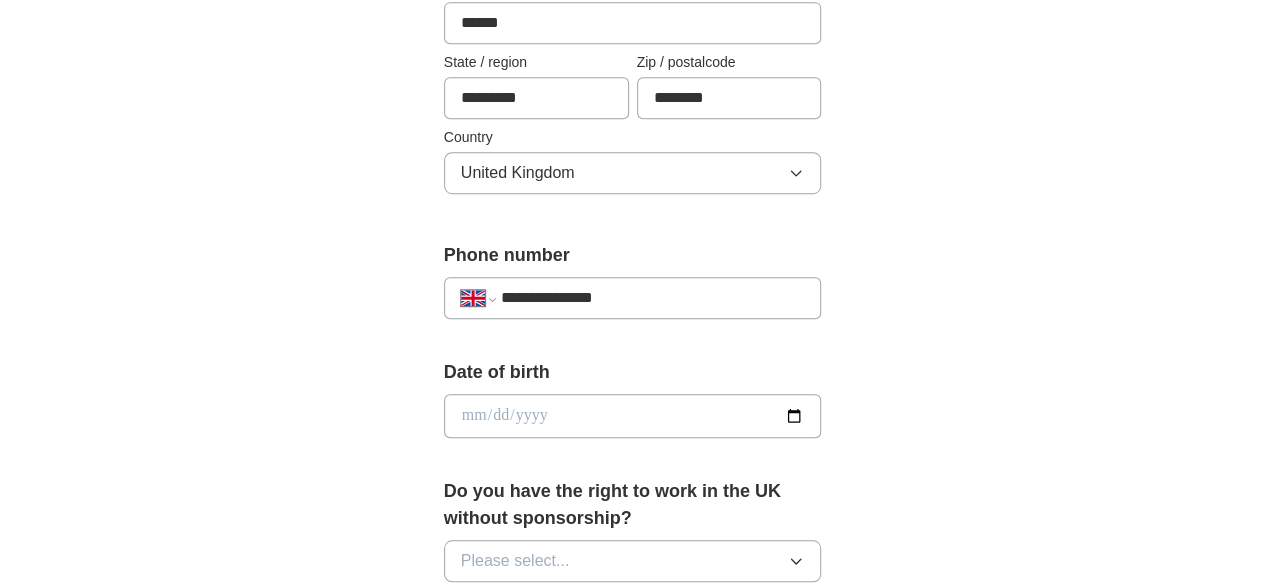 click at bounding box center (633, 416) 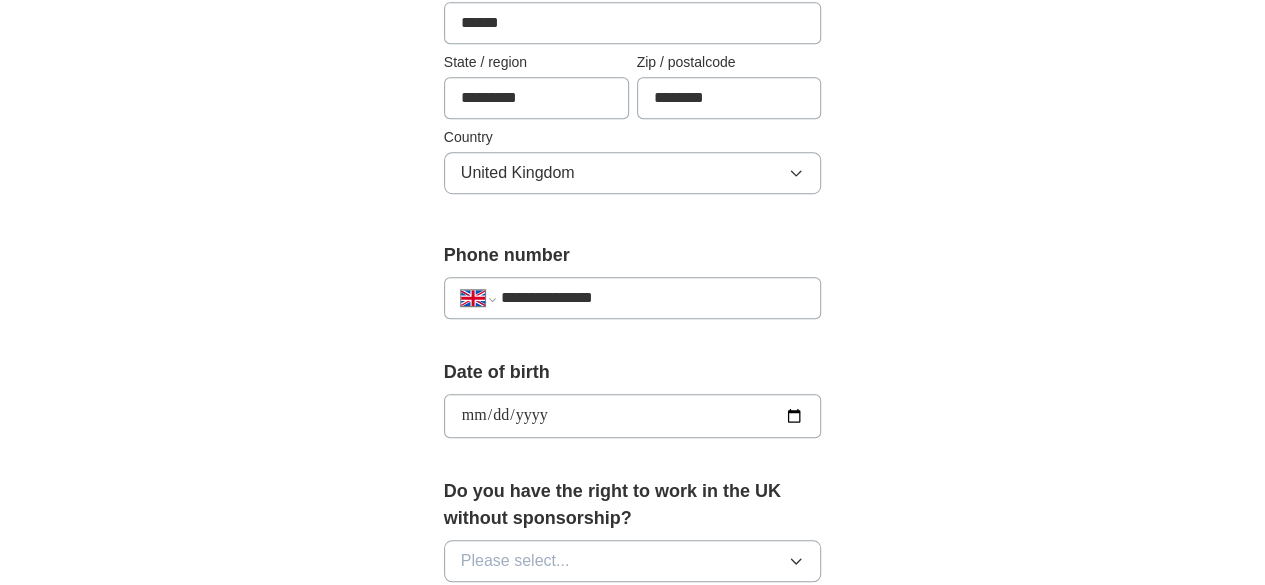 type on "**********" 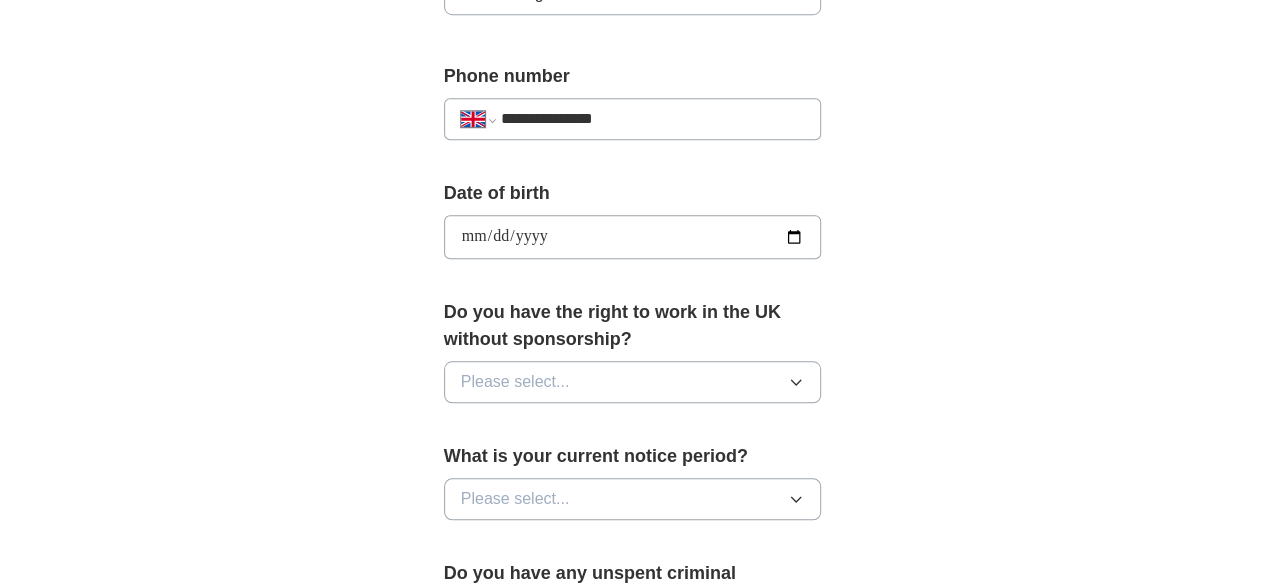 scroll, scrollTop: 772, scrollLeft: 0, axis: vertical 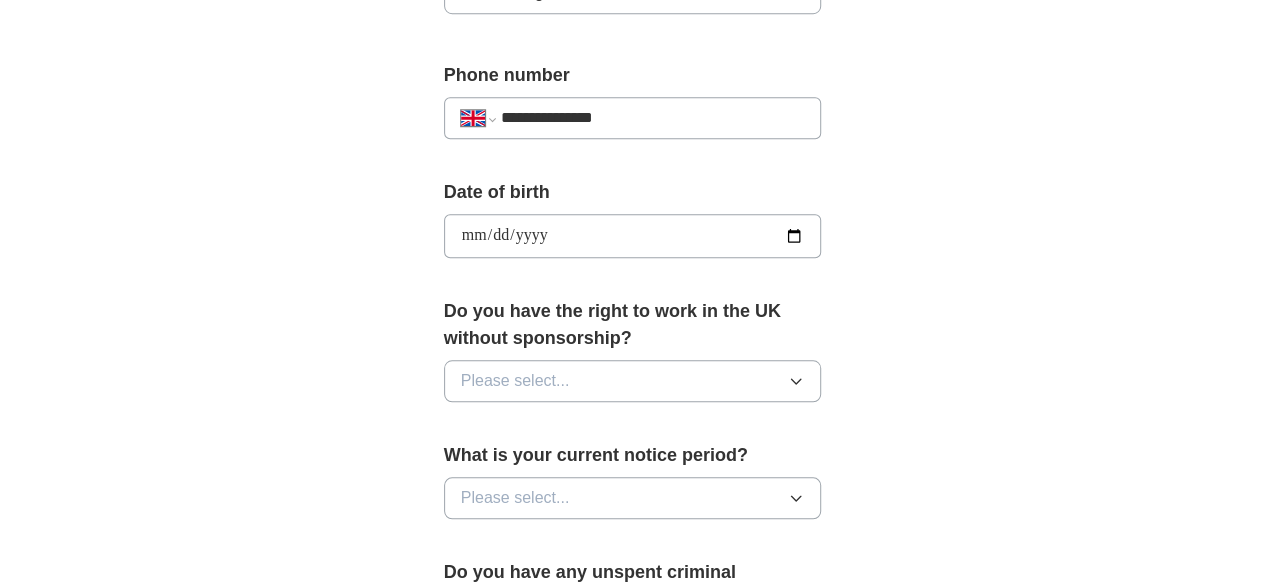 click on "Please select..." at bounding box center [633, 381] 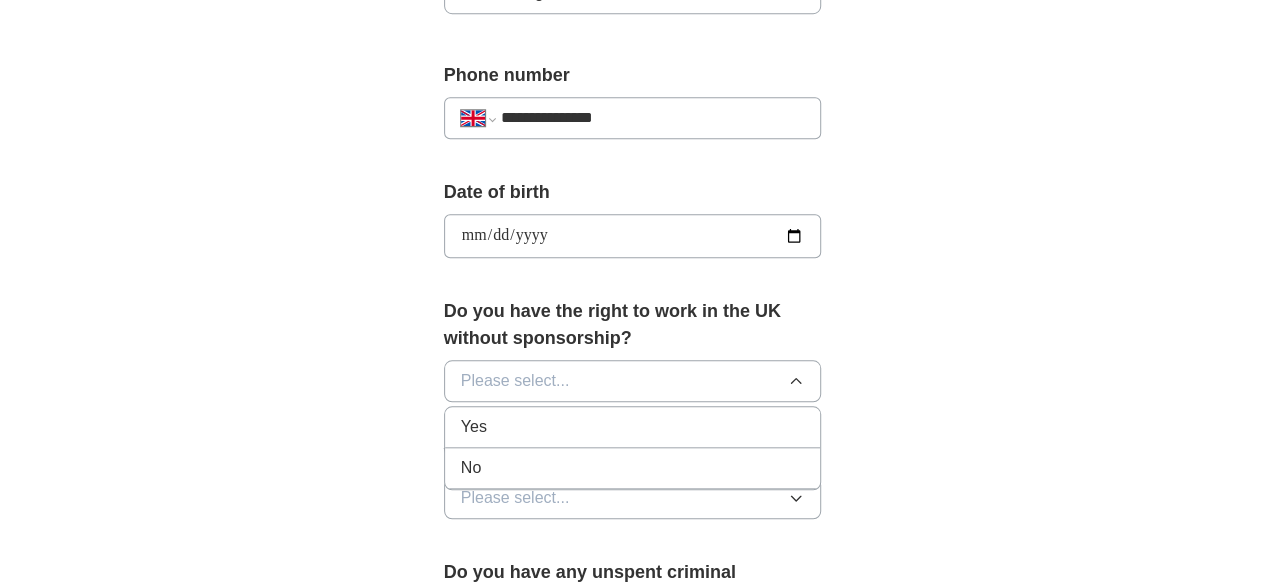 click on "Yes" at bounding box center [633, 427] 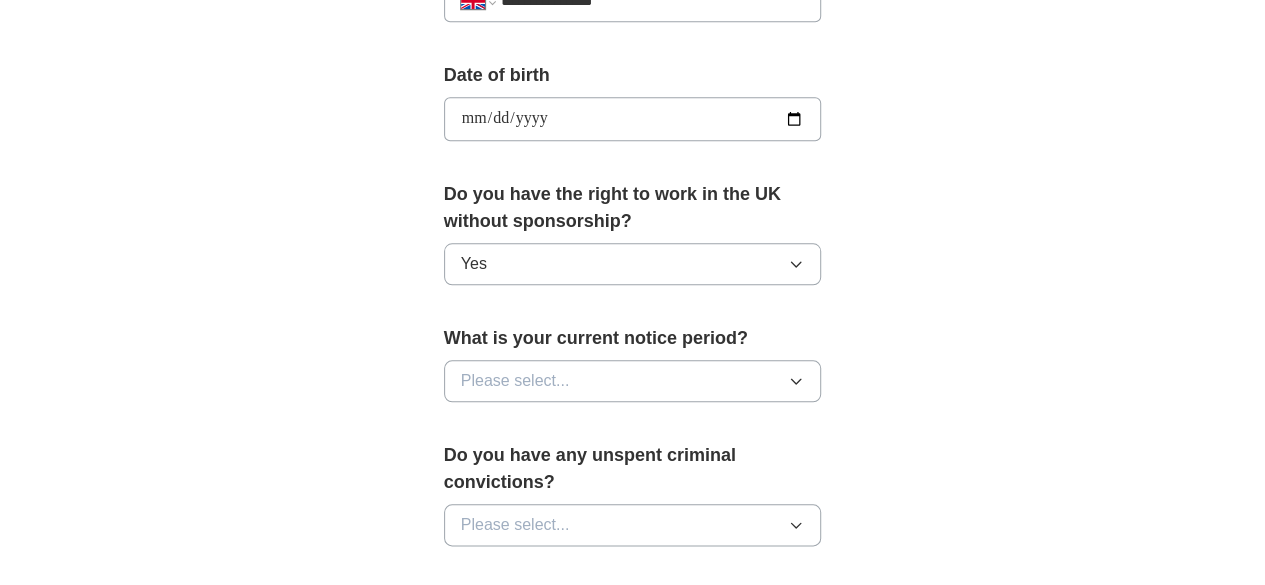 scroll, scrollTop: 890, scrollLeft: 0, axis: vertical 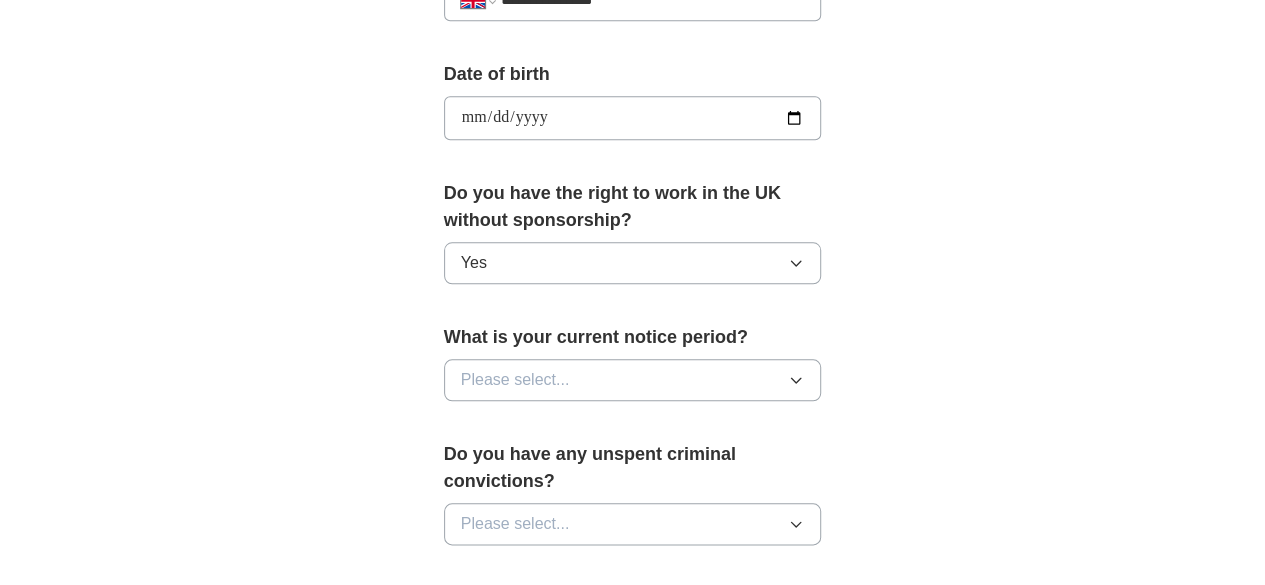 click on "Please select..." at bounding box center [633, 380] 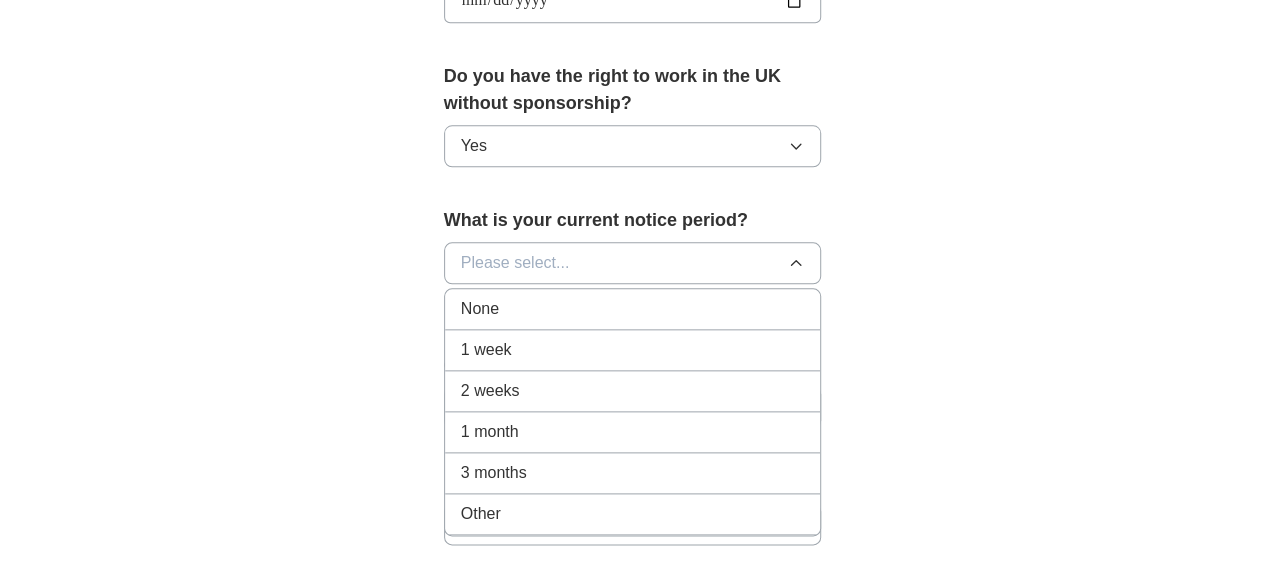 scroll, scrollTop: 1015, scrollLeft: 0, axis: vertical 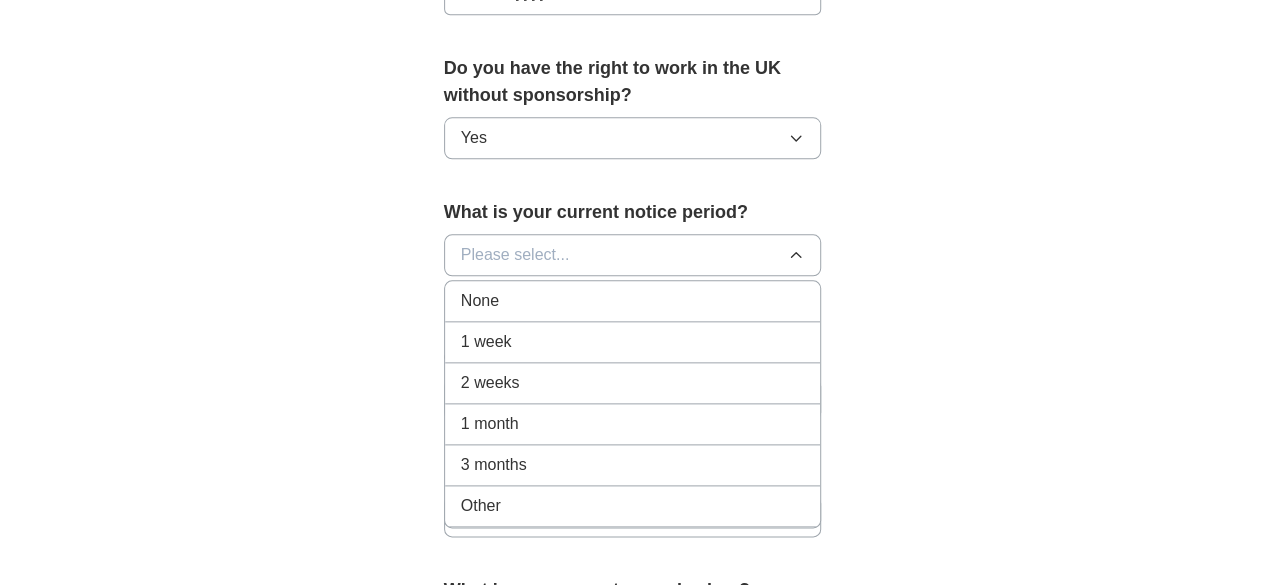 click on "2 weeks" at bounding box center [633, 383] 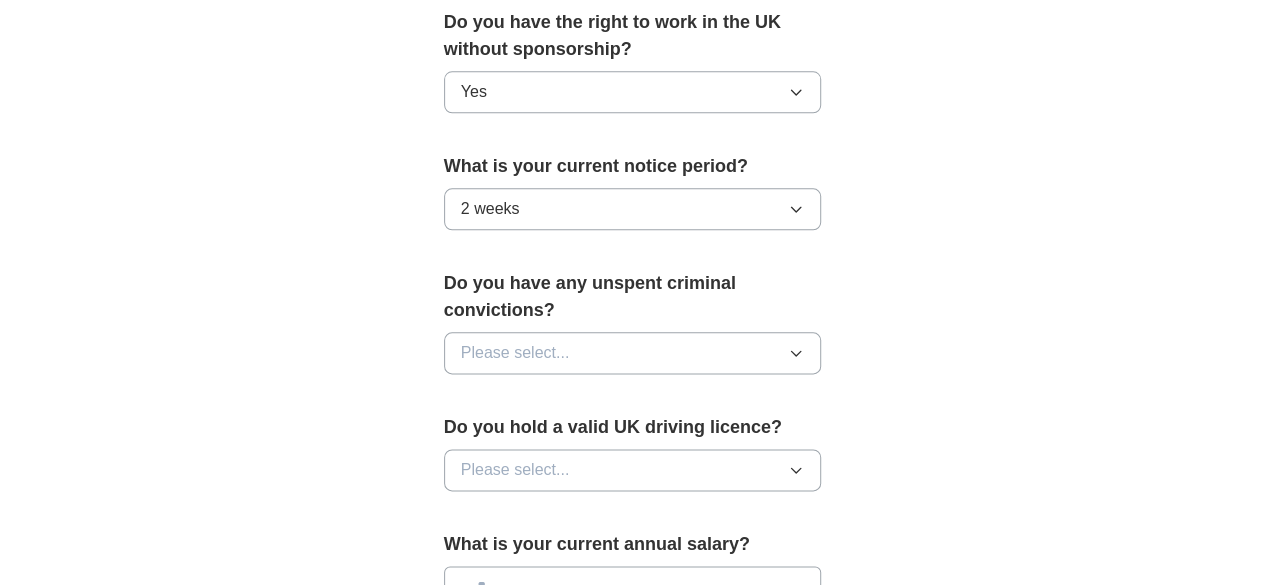 scroll, scrollTop: 1064, scrollLeft: 0, axis: vertical 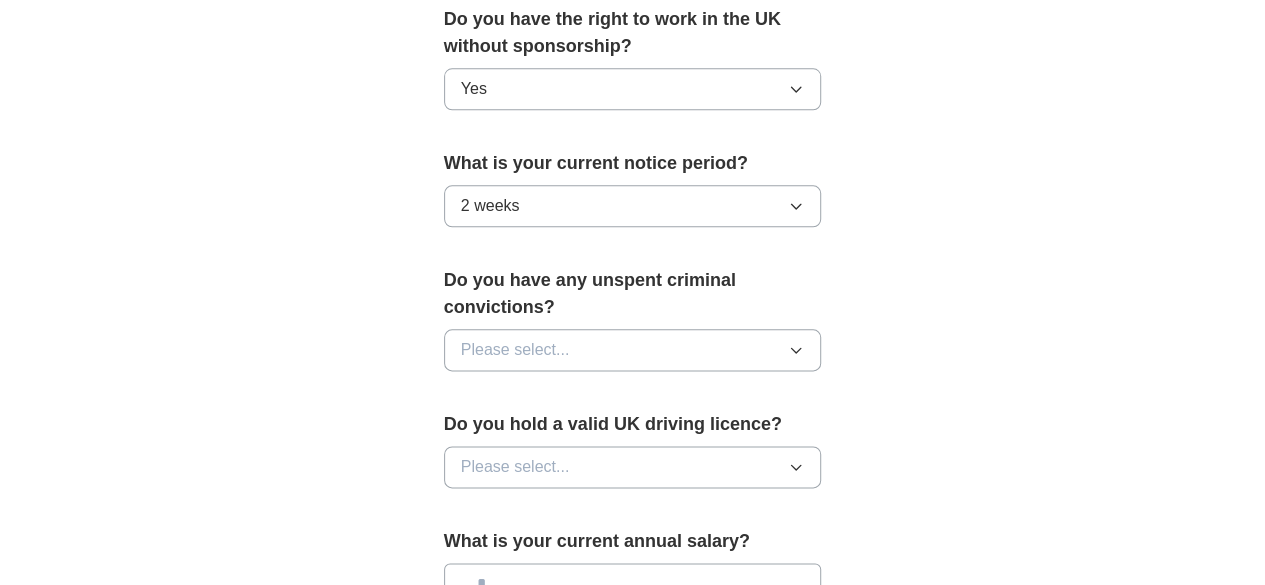 click on "Please select..." at bounding box center (633, 350) 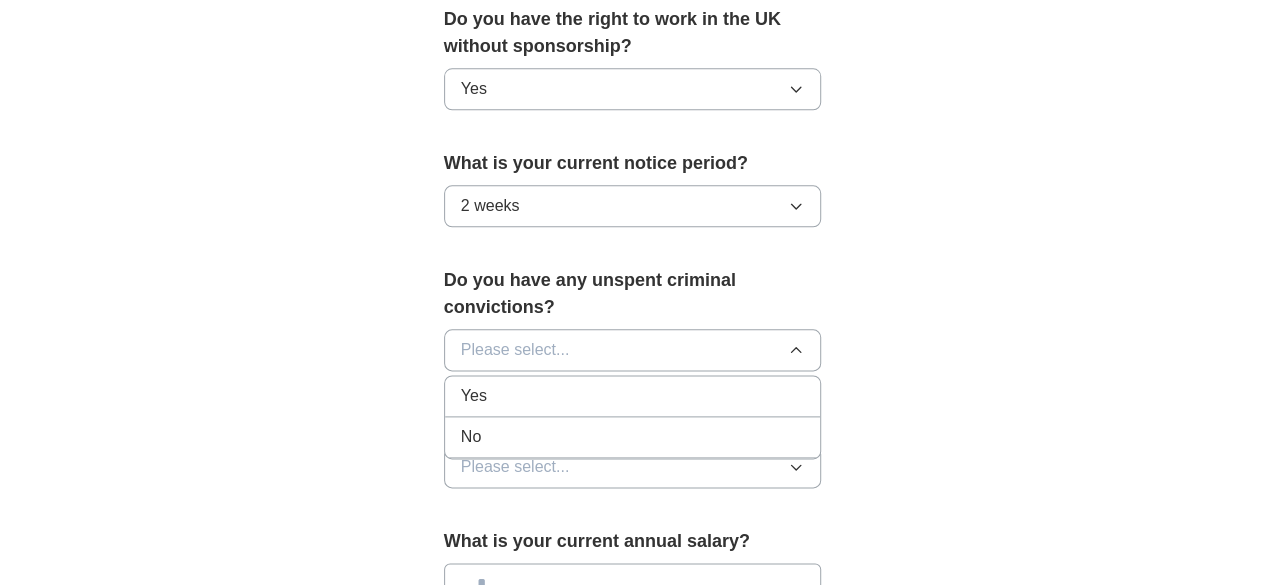 click on "No" at bounding box center (633, 437) 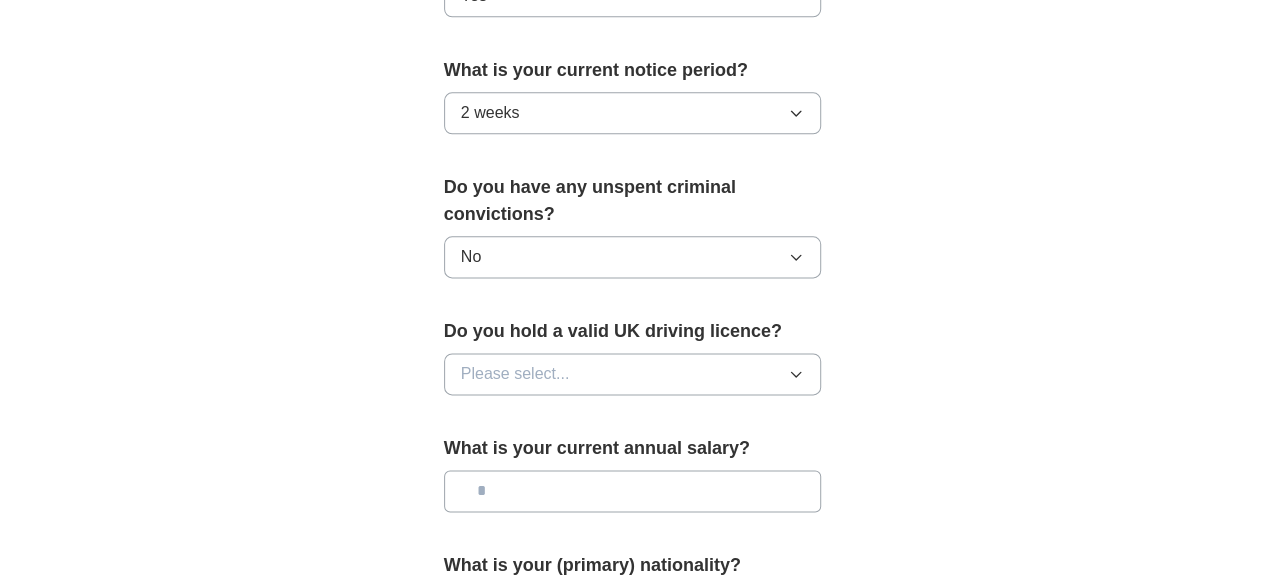 scroll, scrollTop: 1162, scrollLeft: 0, axis: vertical 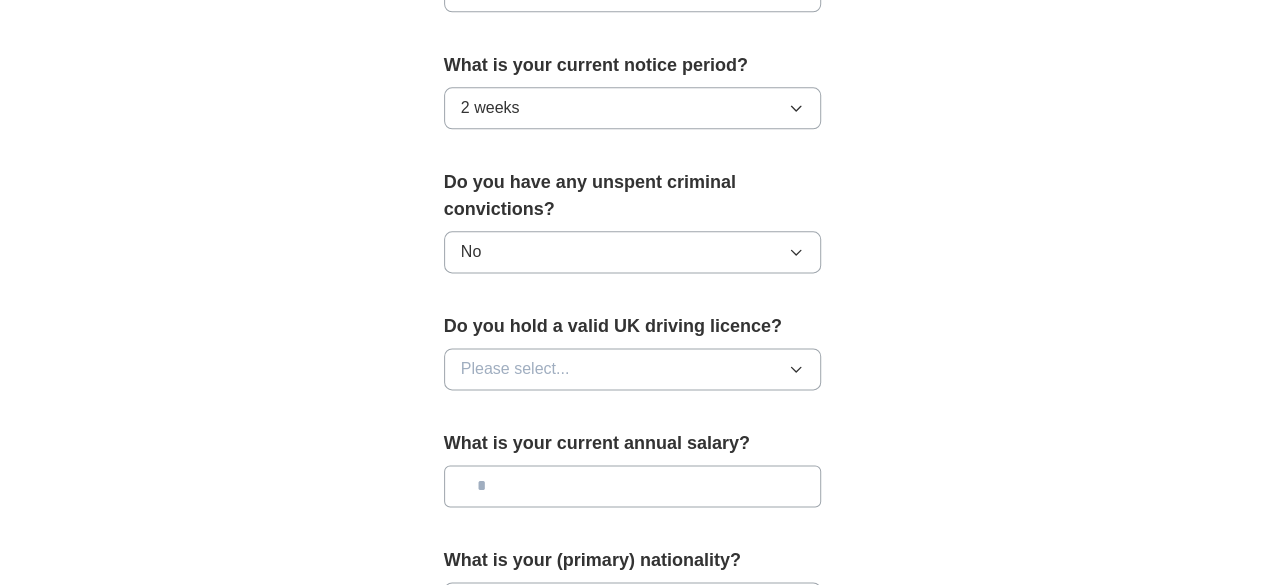 click on "Please select..." at bounding box center (633, 369) 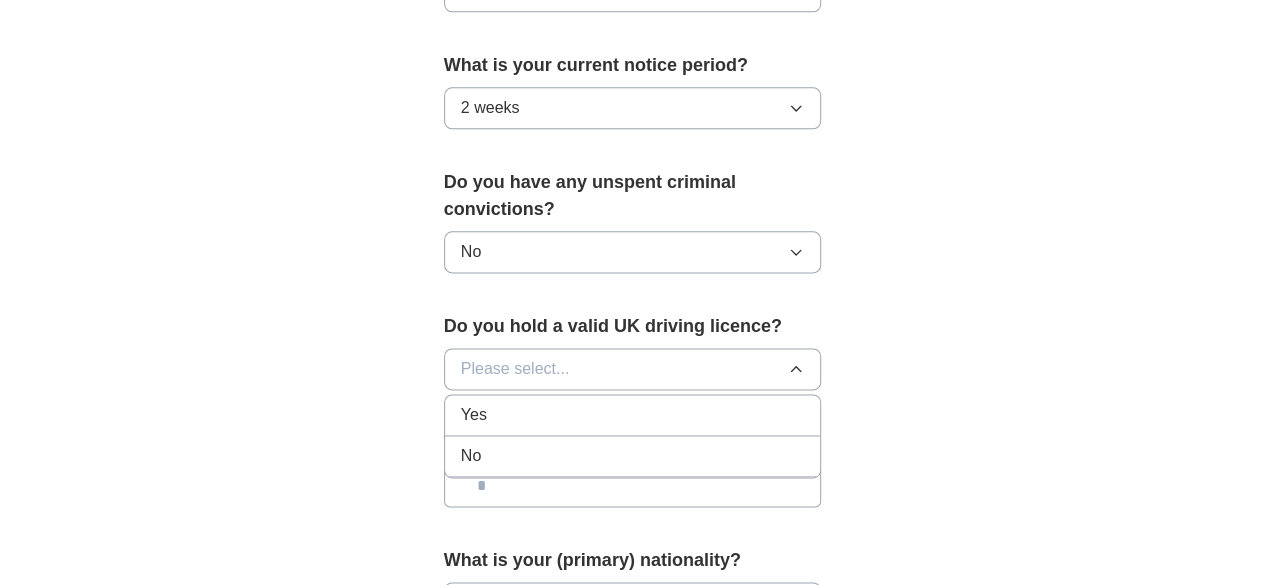 click on "Yes" at bounding box center (633, 415) 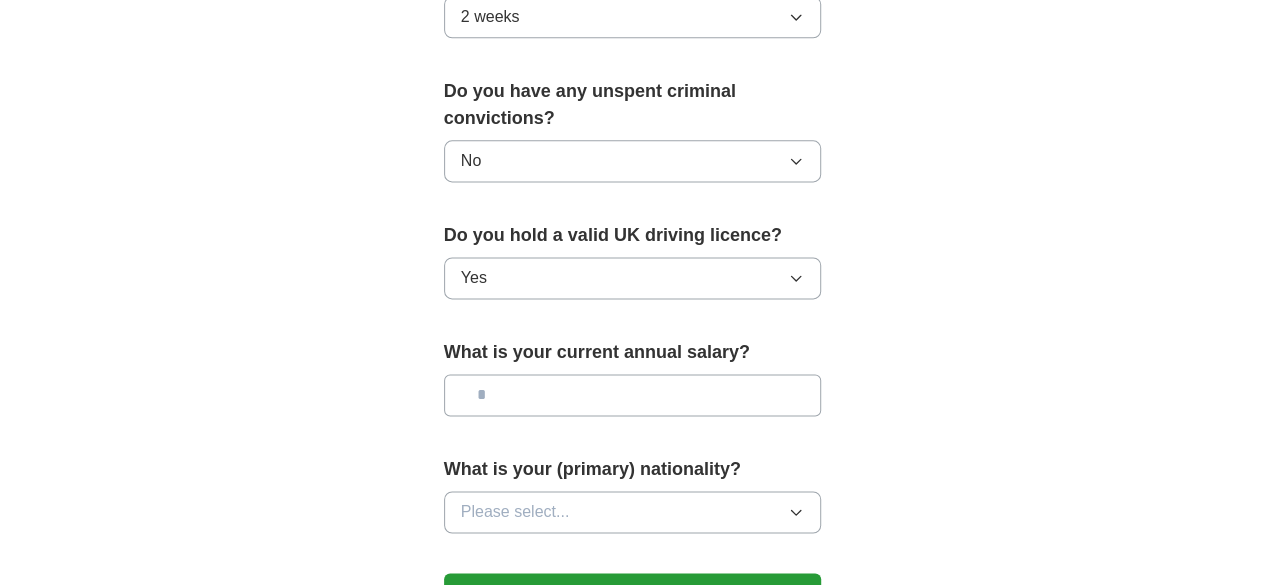 scroll, scrollTop: 1255, scrollLeft: 0, axis: vertical 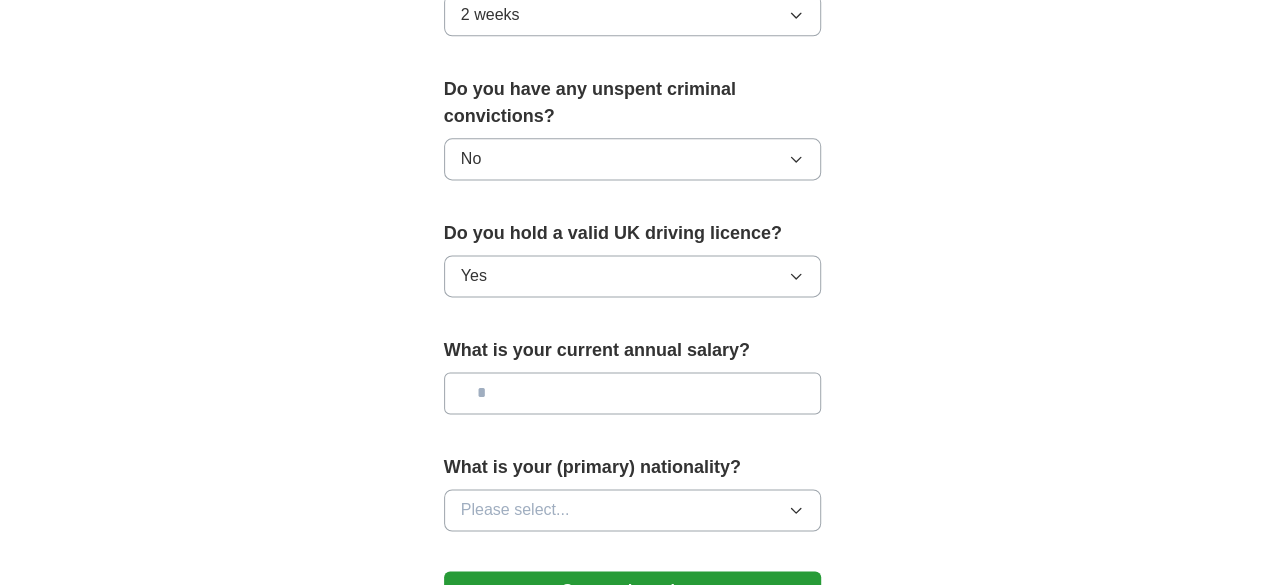 click on "Yes" at bounding box center [633, 276] 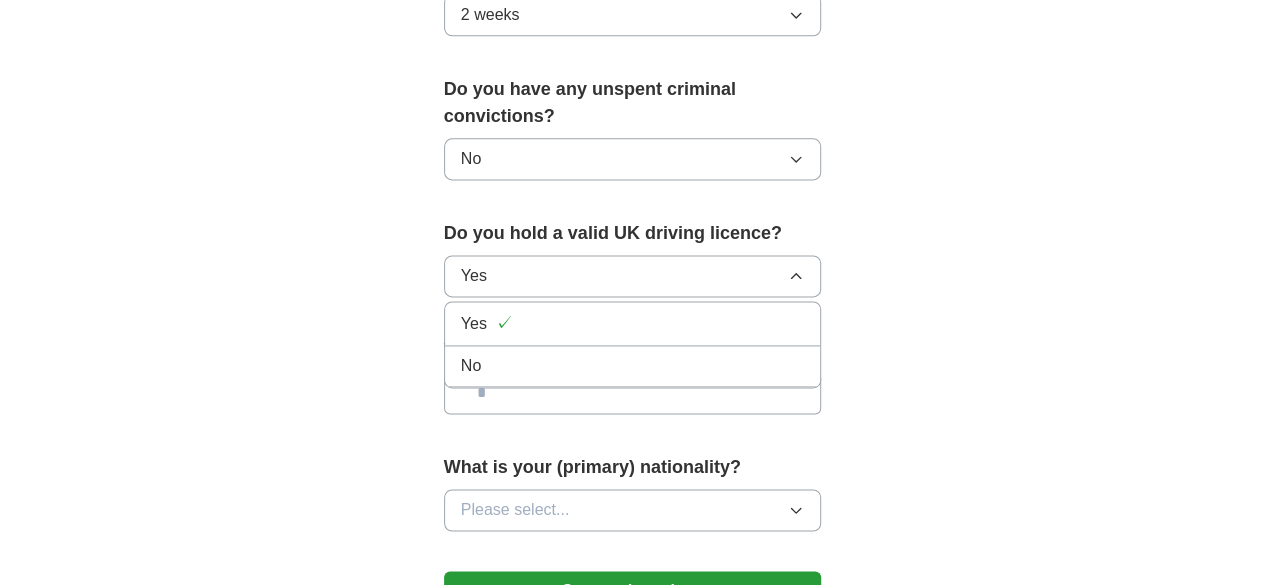 click on "No" at bounding box center [633, 366] 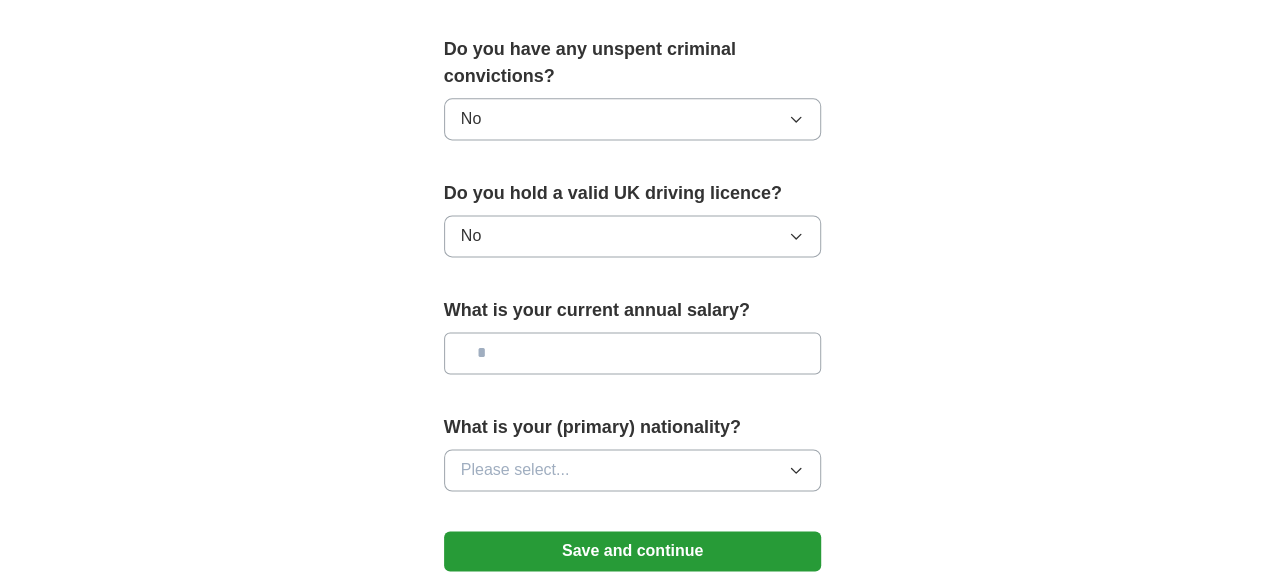 scroll, scrollTop: 1297, scrollLeft: 0, axis: vertical 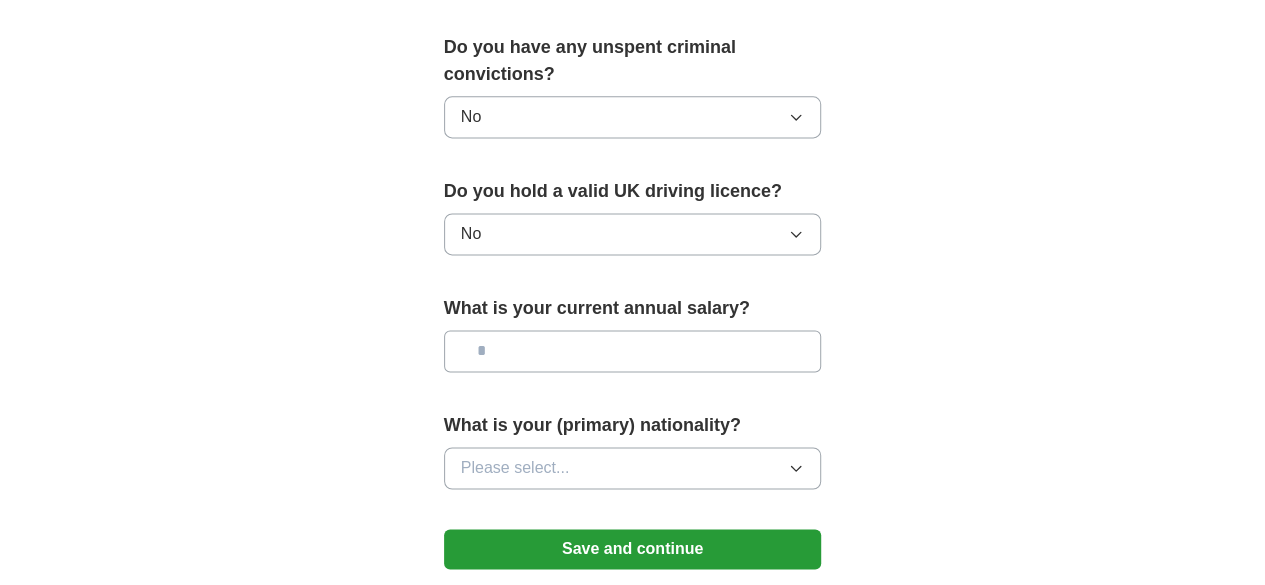 click on "No" at bounding box center (633, 234) 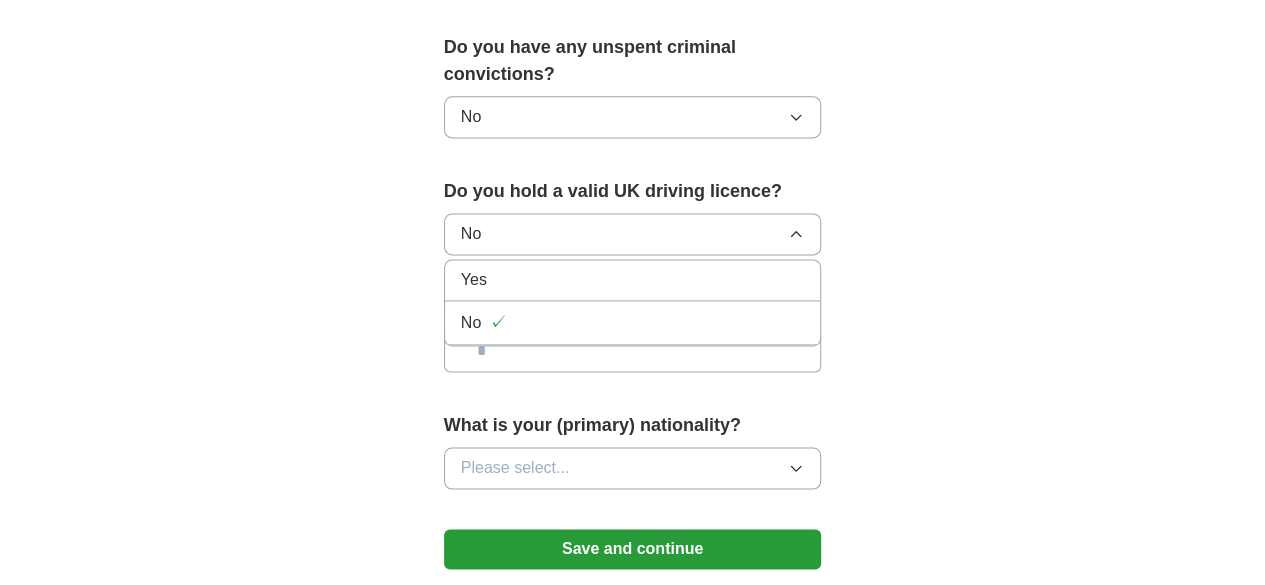 click on "No ✓" at bounding box center (633, 322) 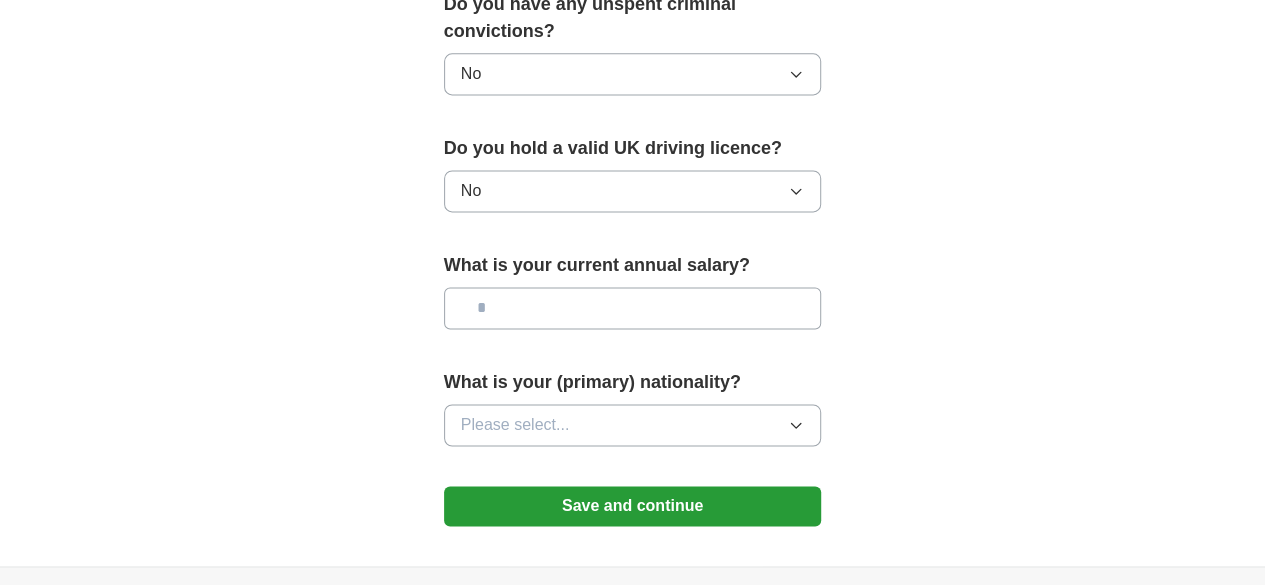 scroll, scrollTop: 1343, scrollLeft: 0, axis: vertical 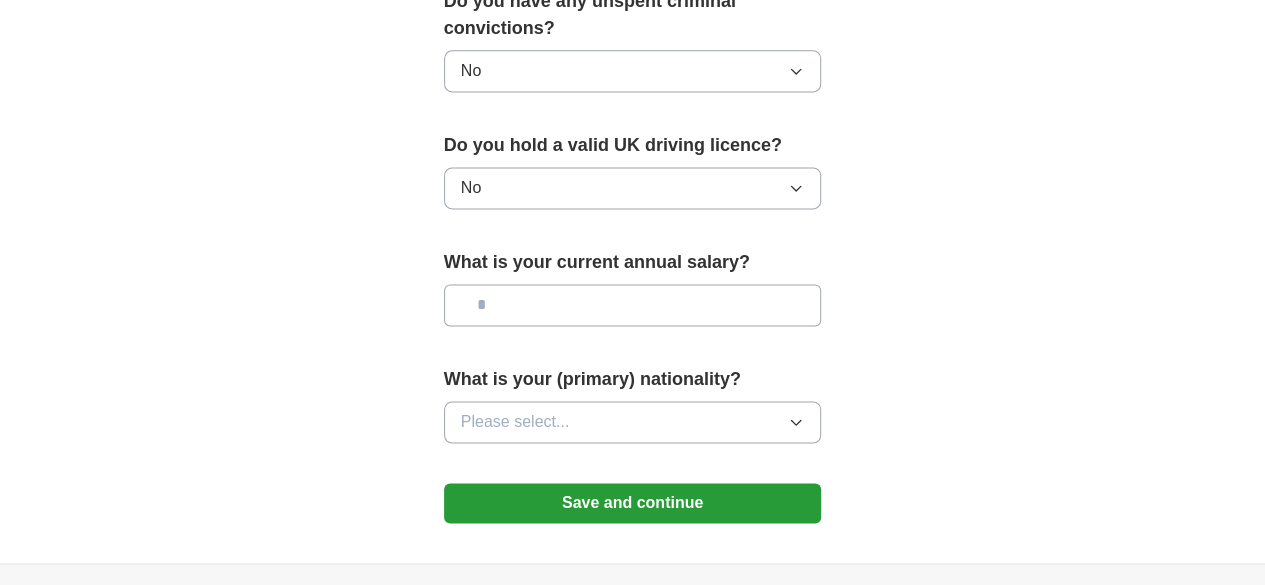 click on "No" at bounding box center (633, 188) 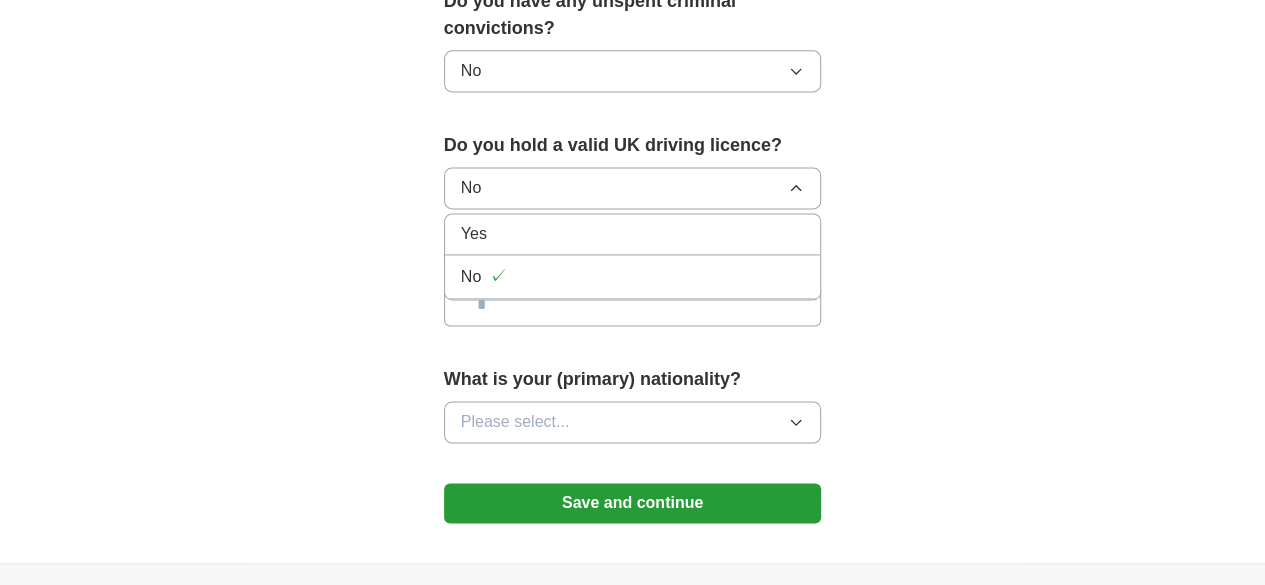 click on "Yes" at bounding box center (633, 234) 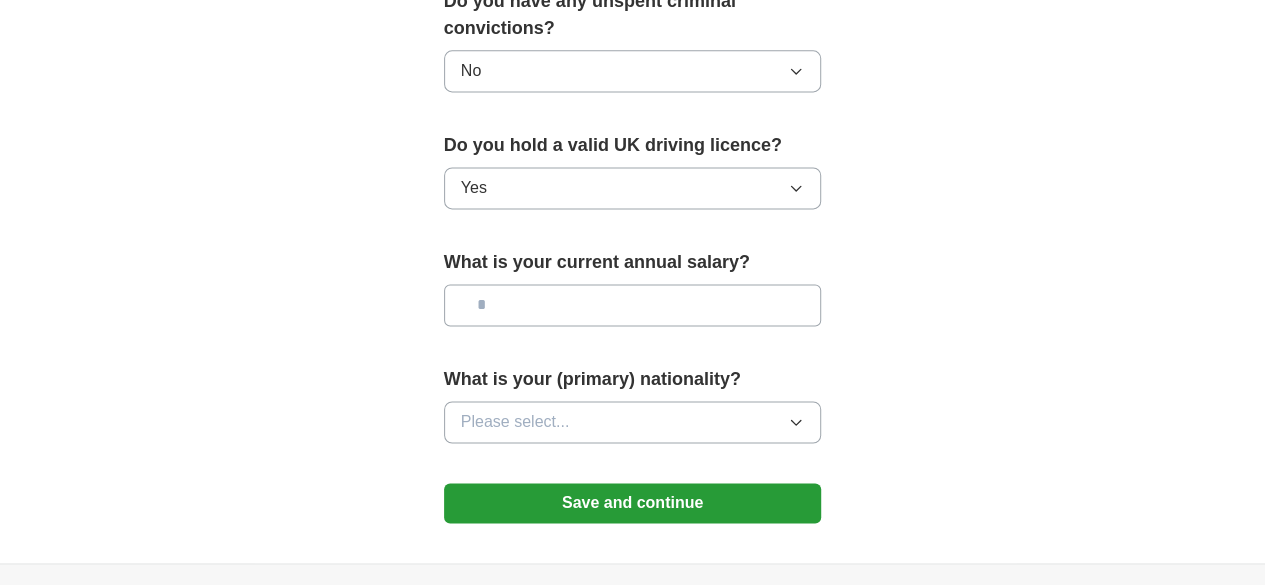 click at bounding box center (633, 305) 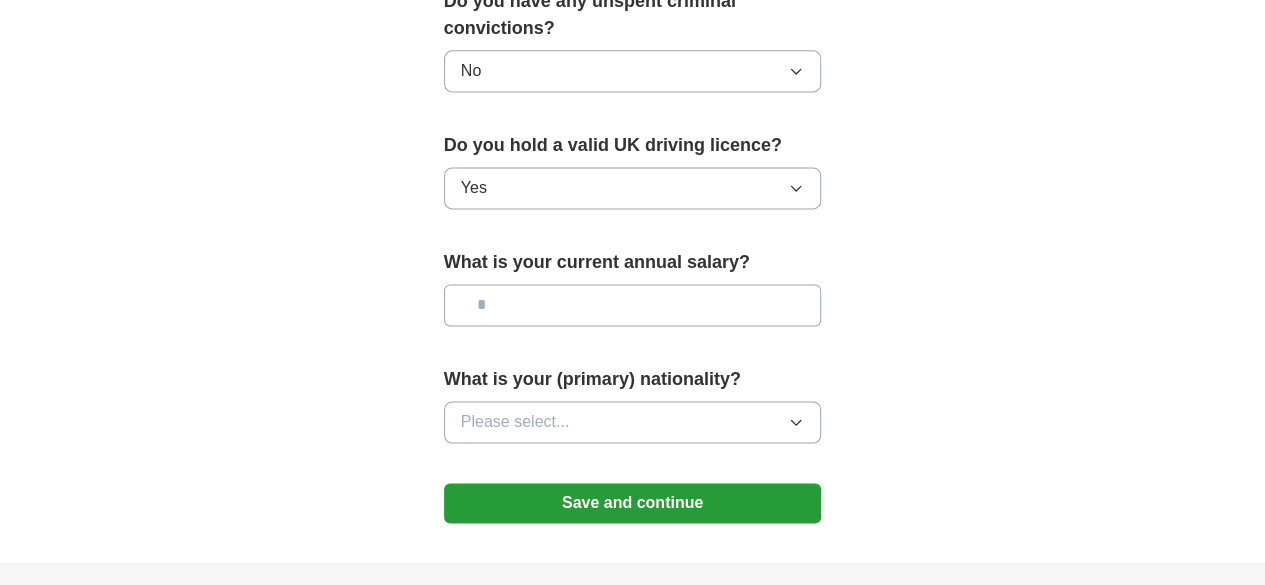 click at bounding box center (633, 305) 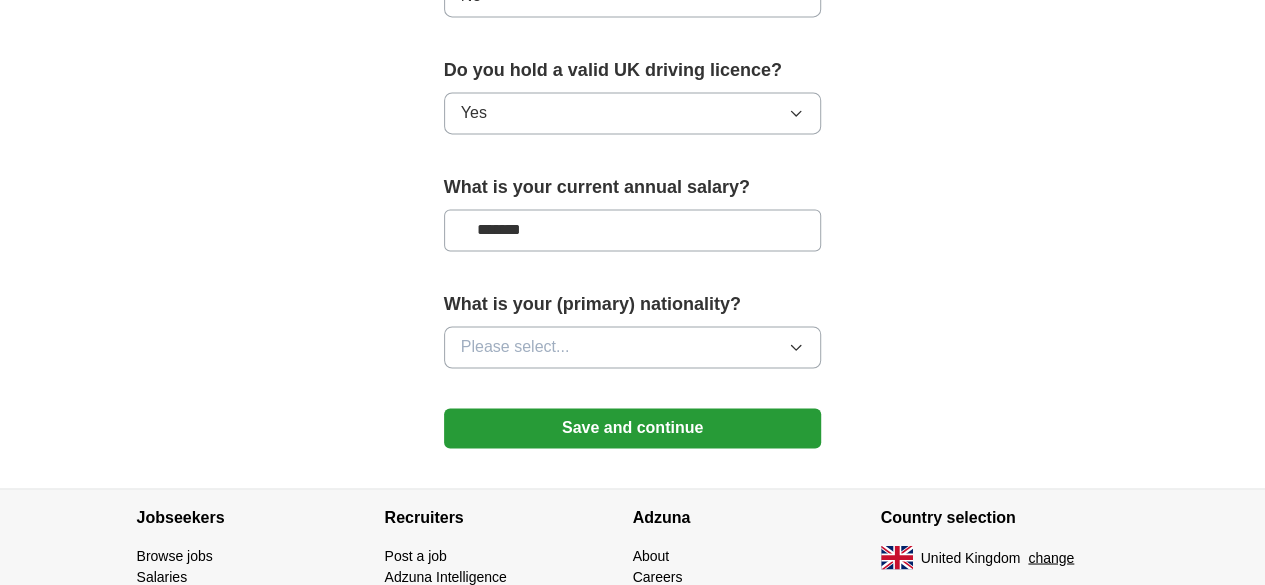 scroll, scrollTop: 1423, scrollLeft: 0, axis: vertical 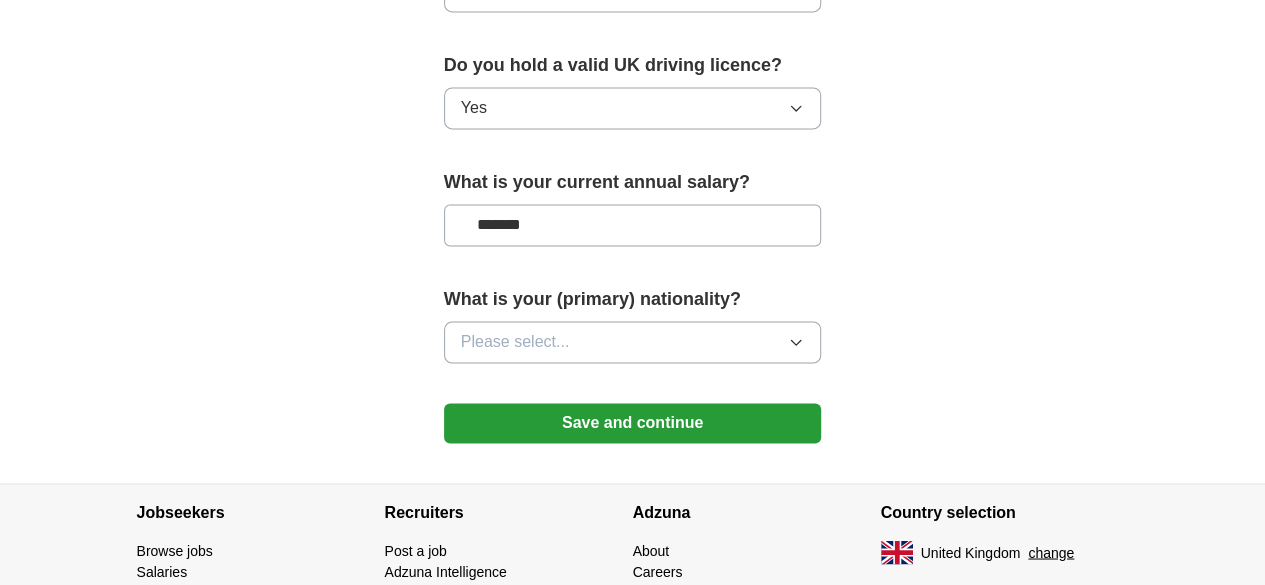 type on "*******" 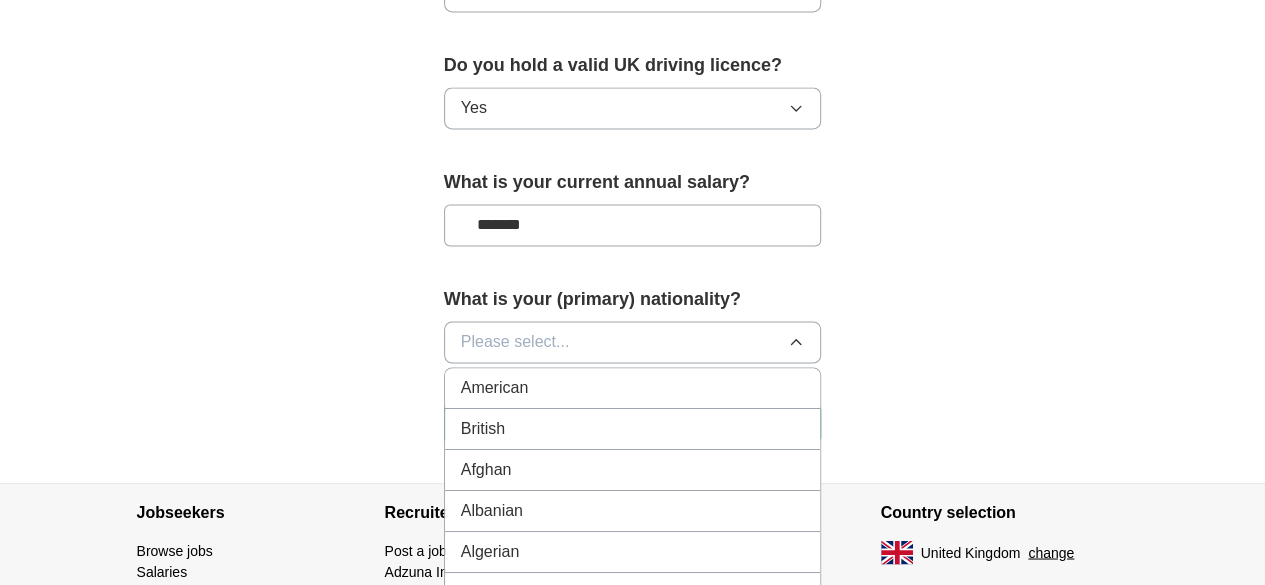 type 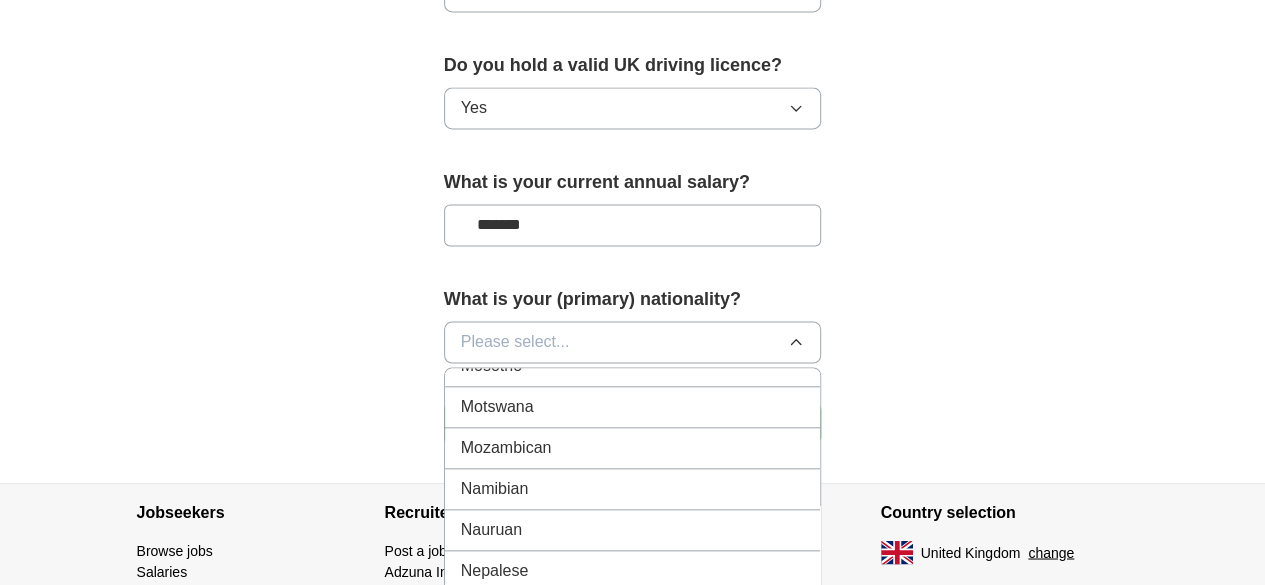 scroll, scrollTop: 4944, scrollLeft: 0, axis: vertical 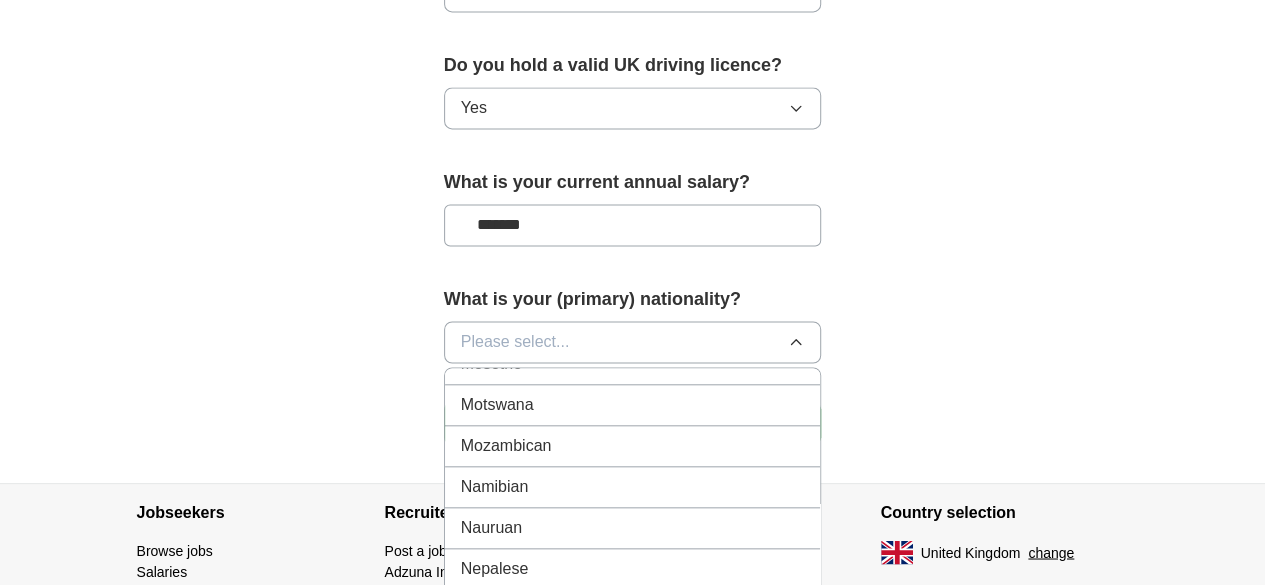 click on "Nepalese" at bounding box center [633, 569] 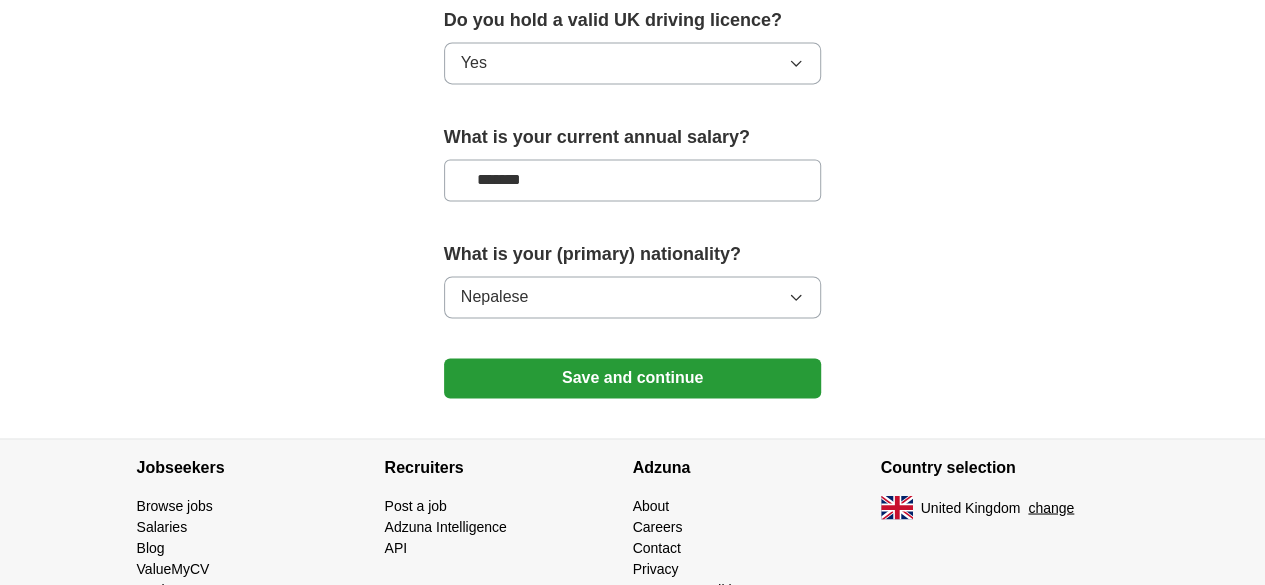 scroll, scrollTop: 1469, scrollLeft: 0, axis: vertical 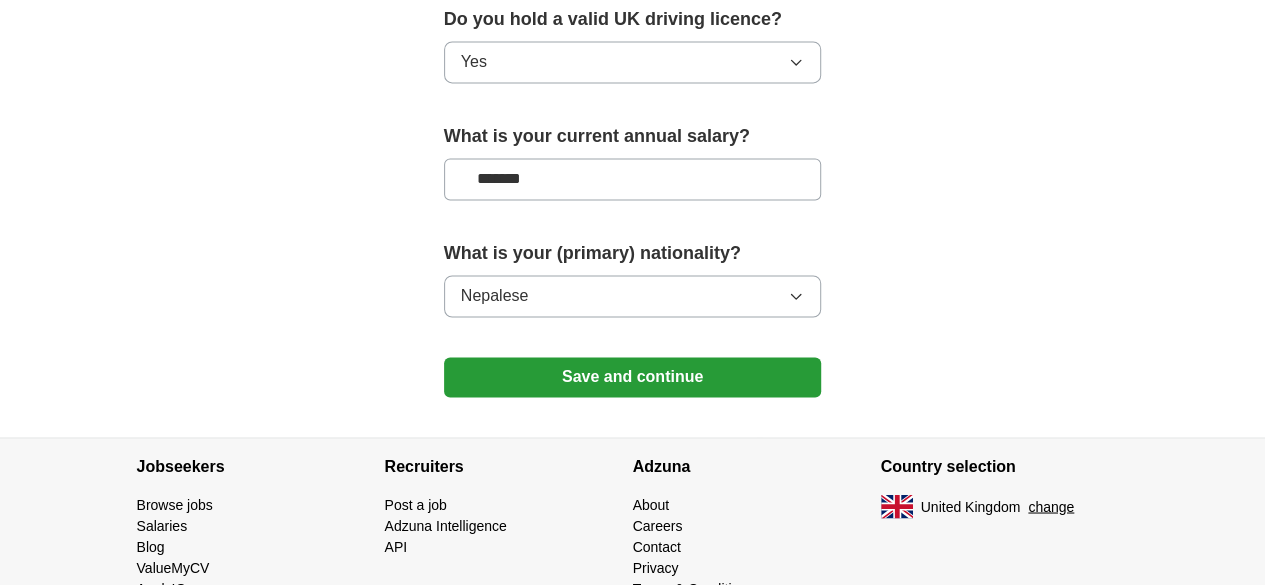 click on "Save and continue" at bounding box center [633, 377] 